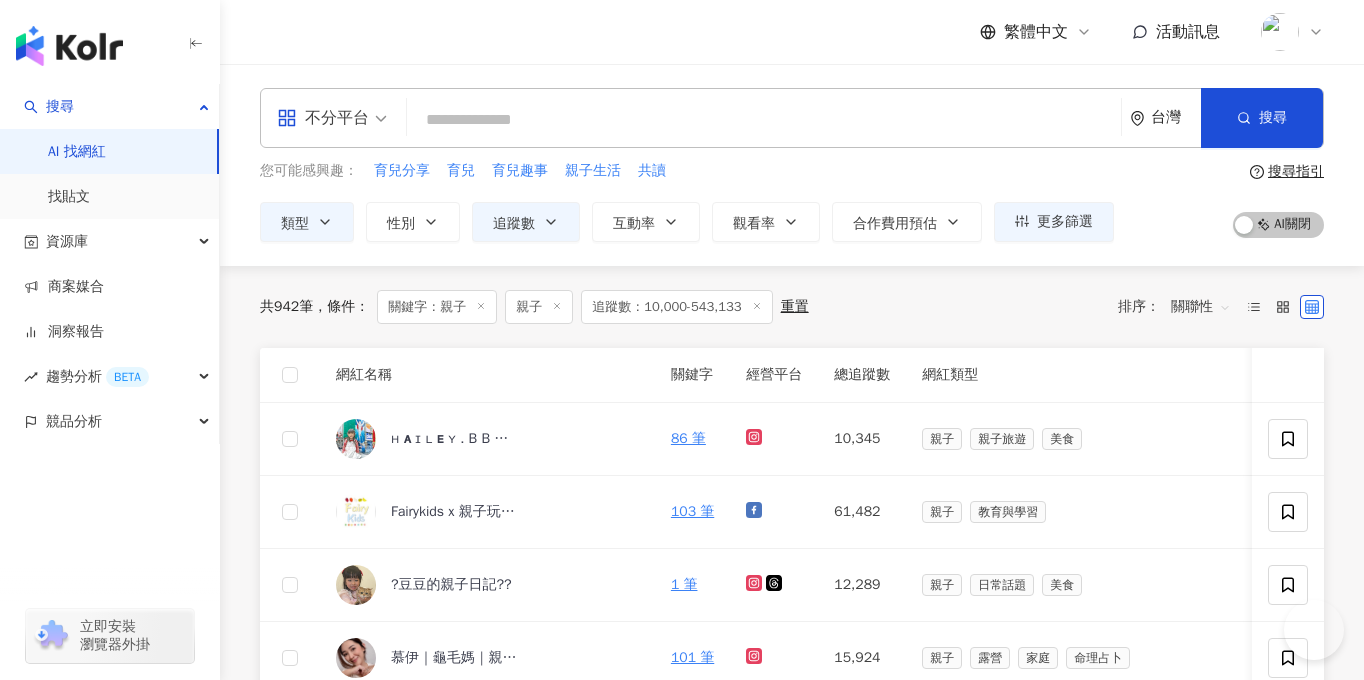 scroll, scrollTop: 0, scrollLeft: 0, axis: both 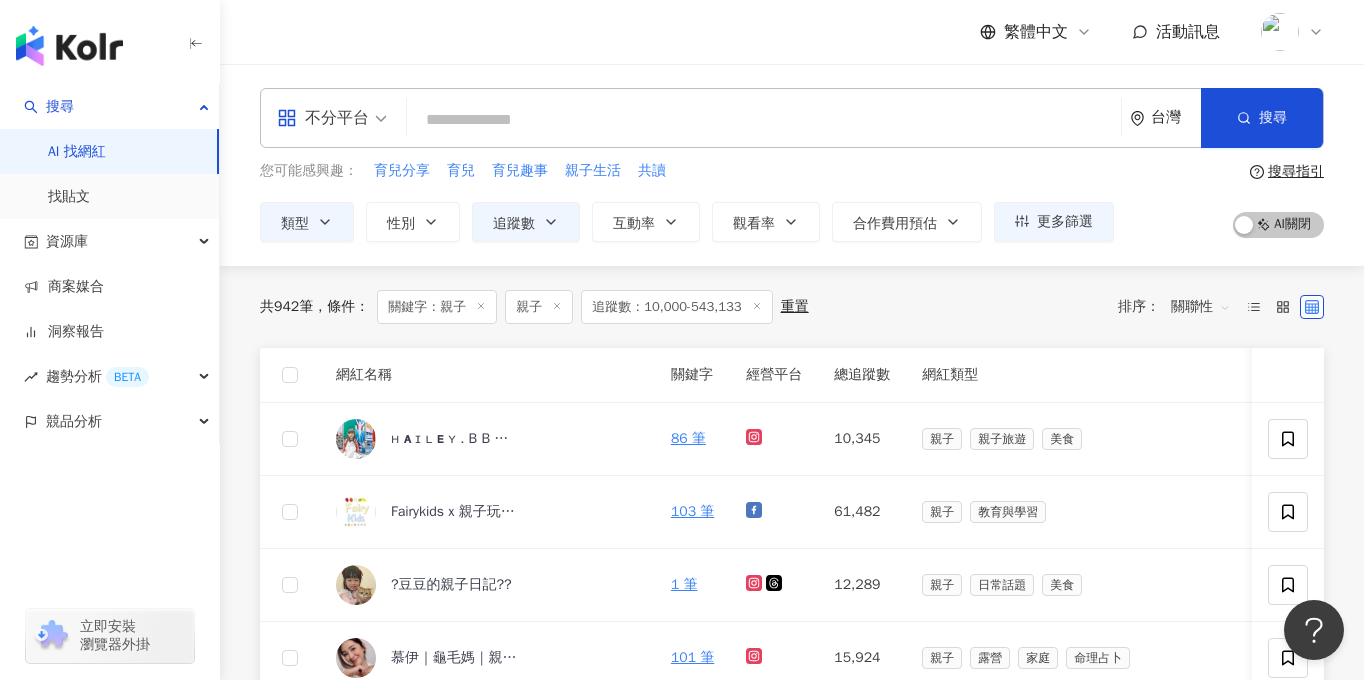click at bounding box center (764, 120) 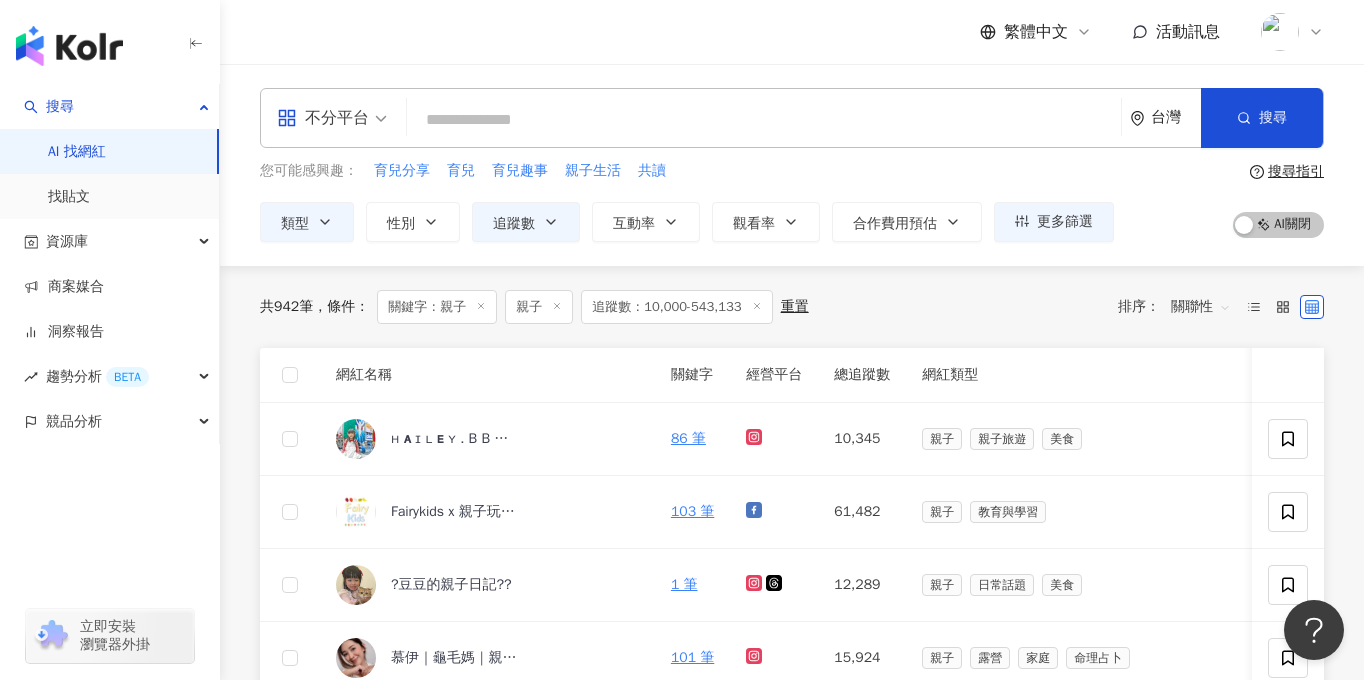 click at bounding box center (764, 120) 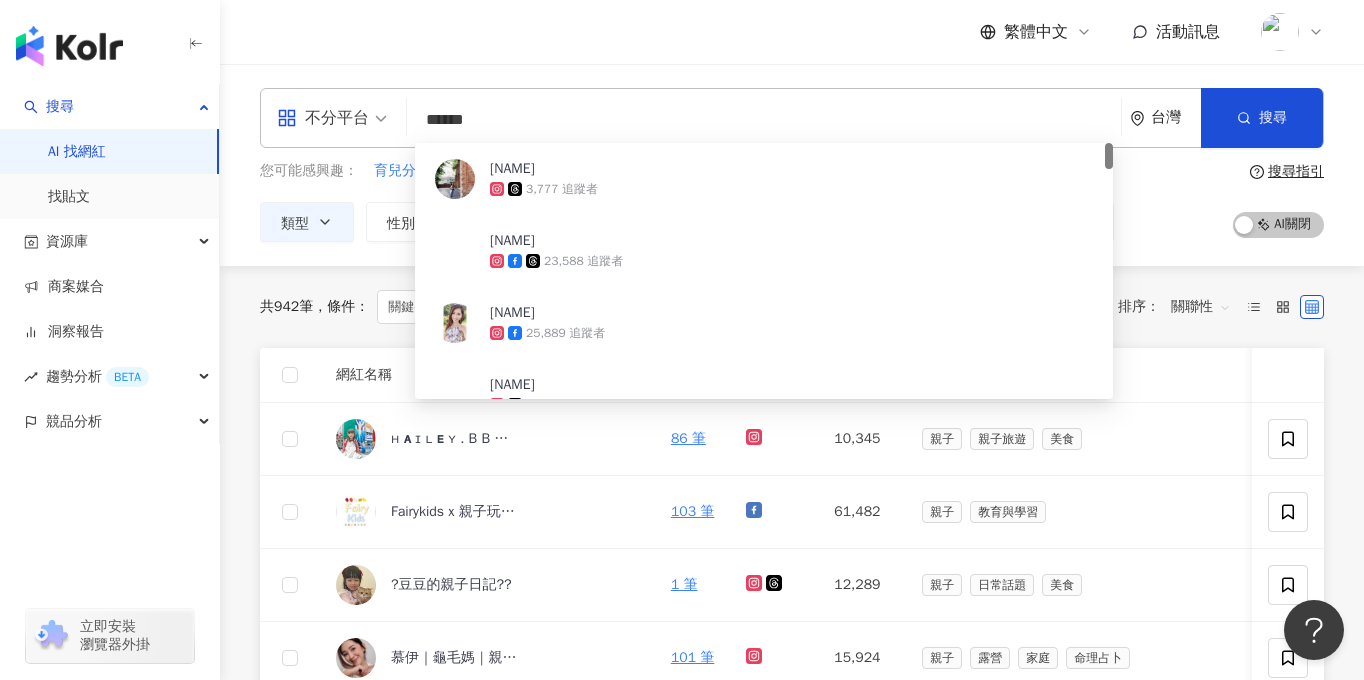 type on "*****" 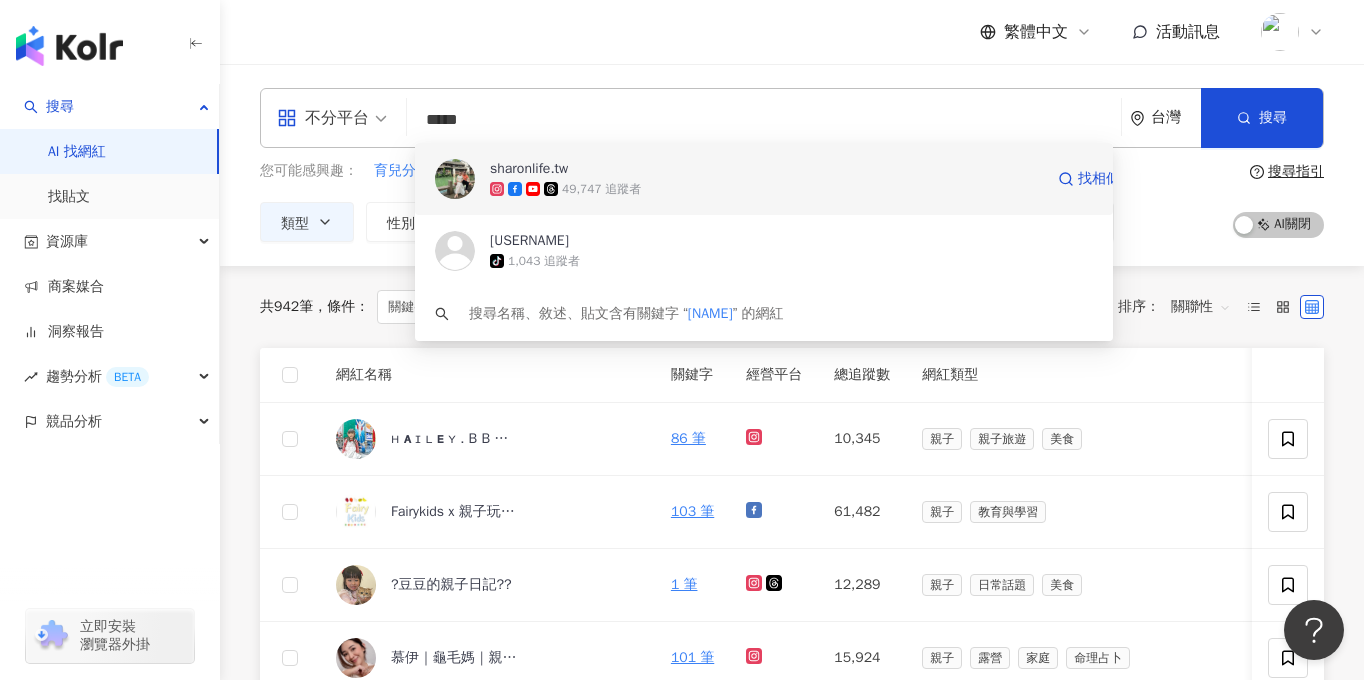 click at bounding box center [455, 179] 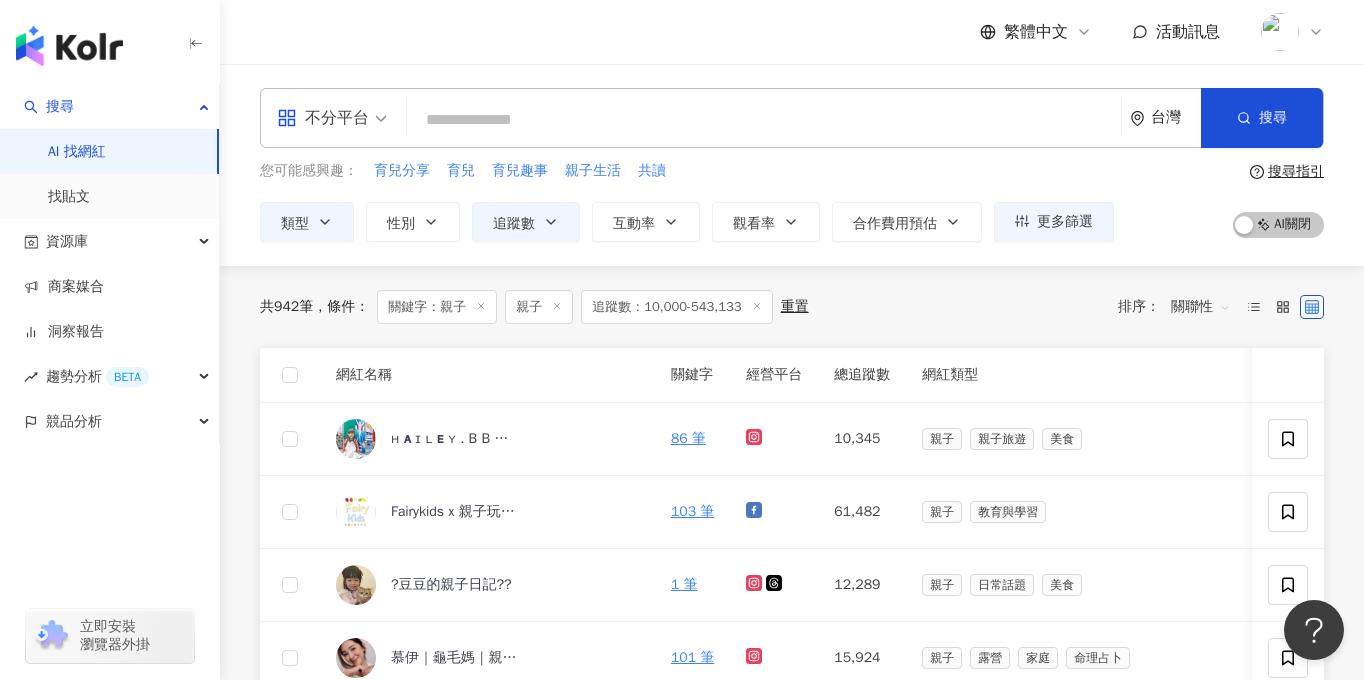paste on "**********" 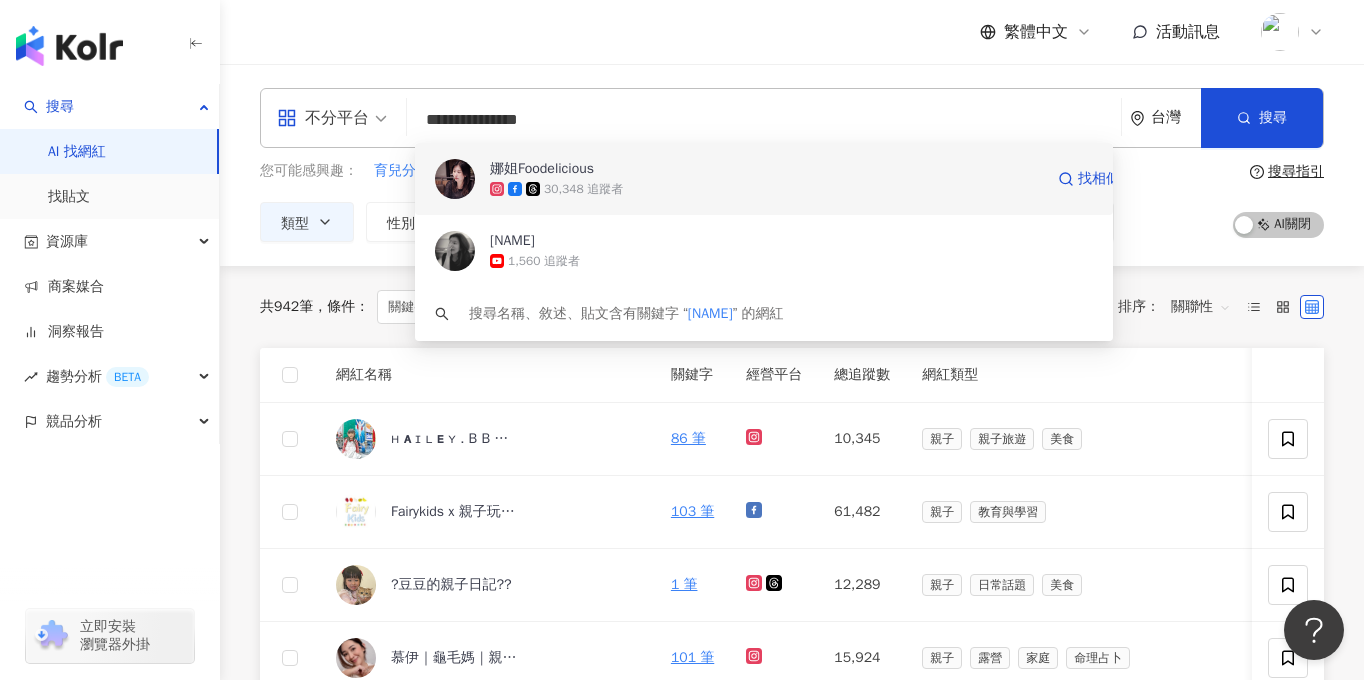 click on "娜姐Foodelicious" at bounding box center (542, 169) 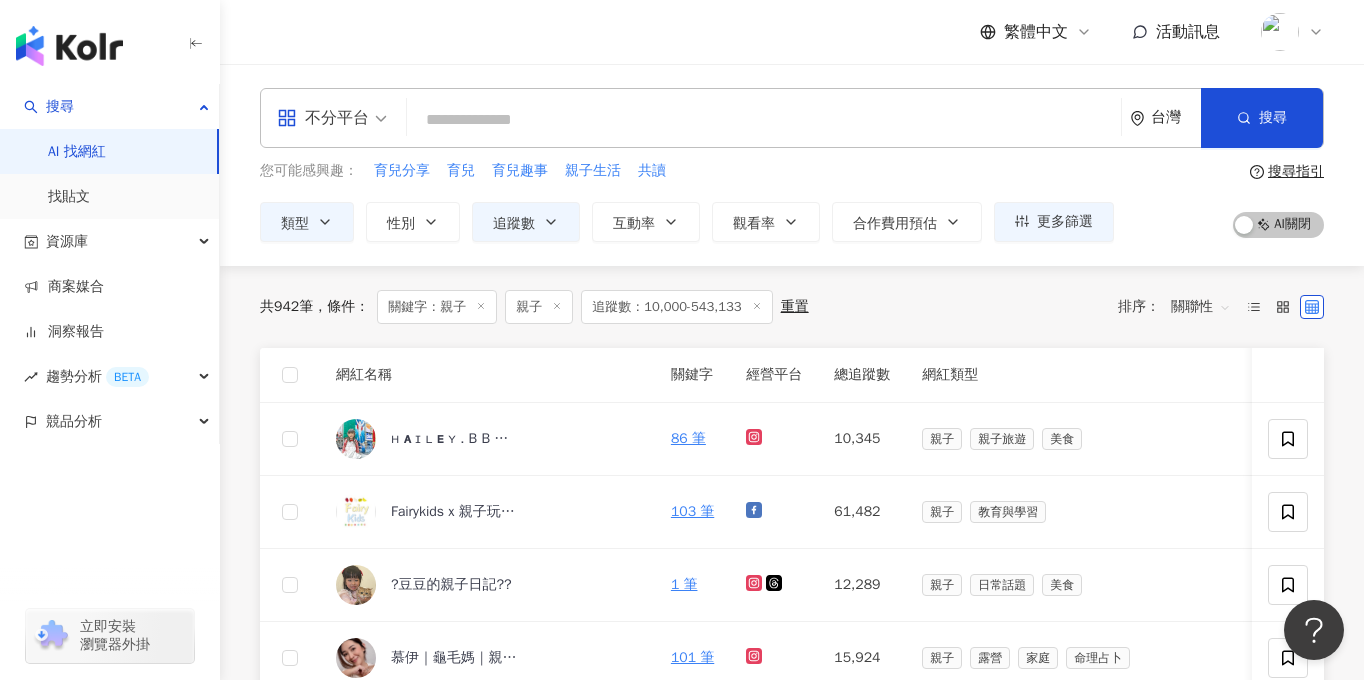 click at bounding box center [764, 120] 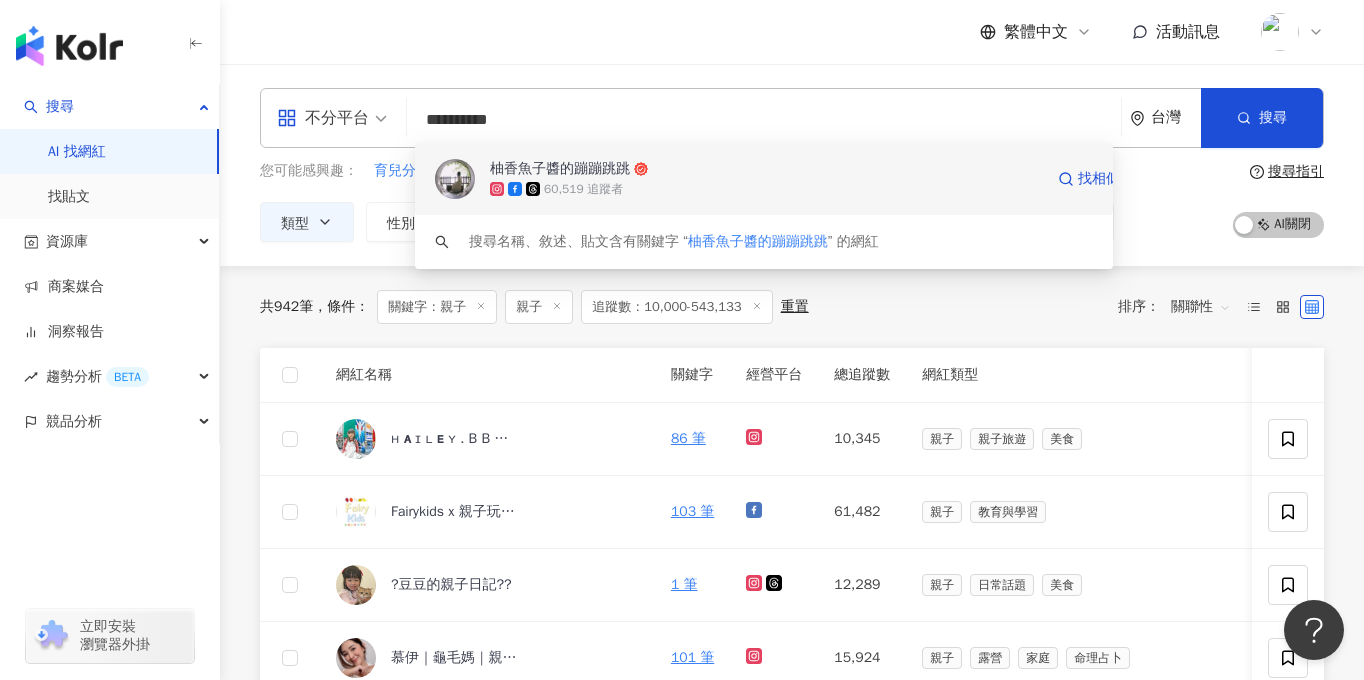click 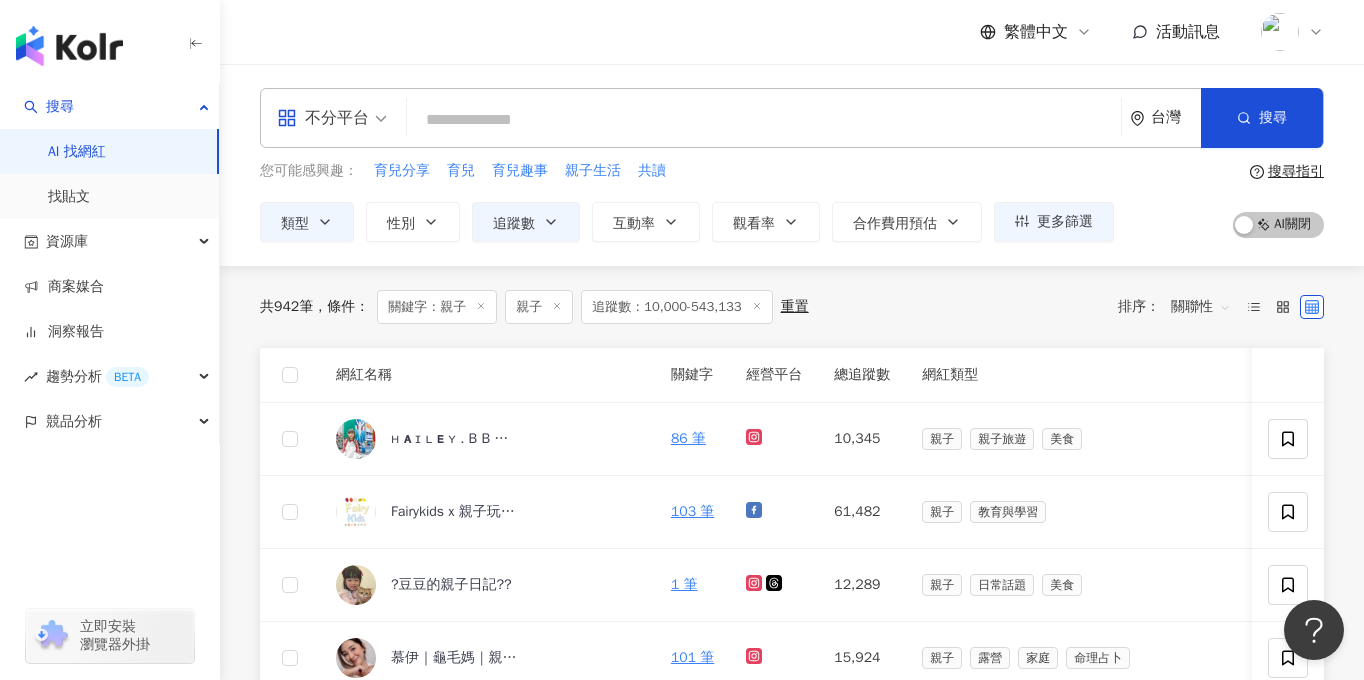 click at bounding box center (764, 120) 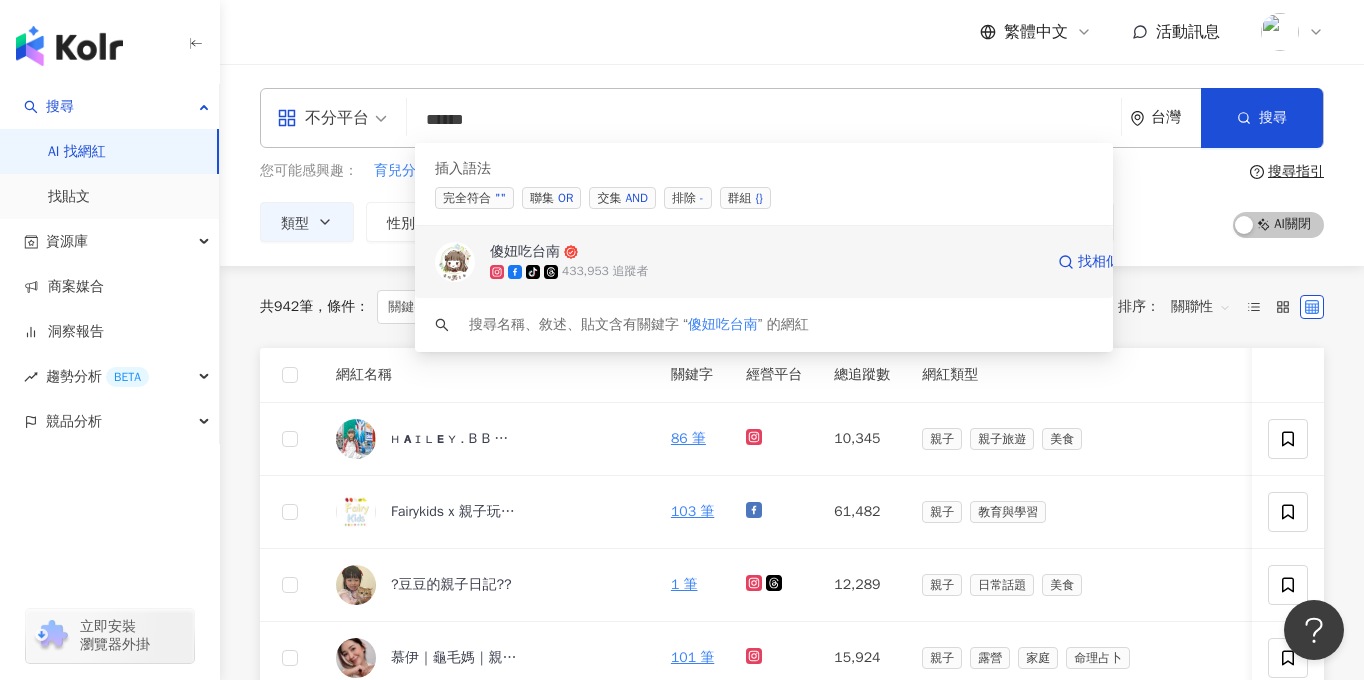 click at bounding box center (455, 262) 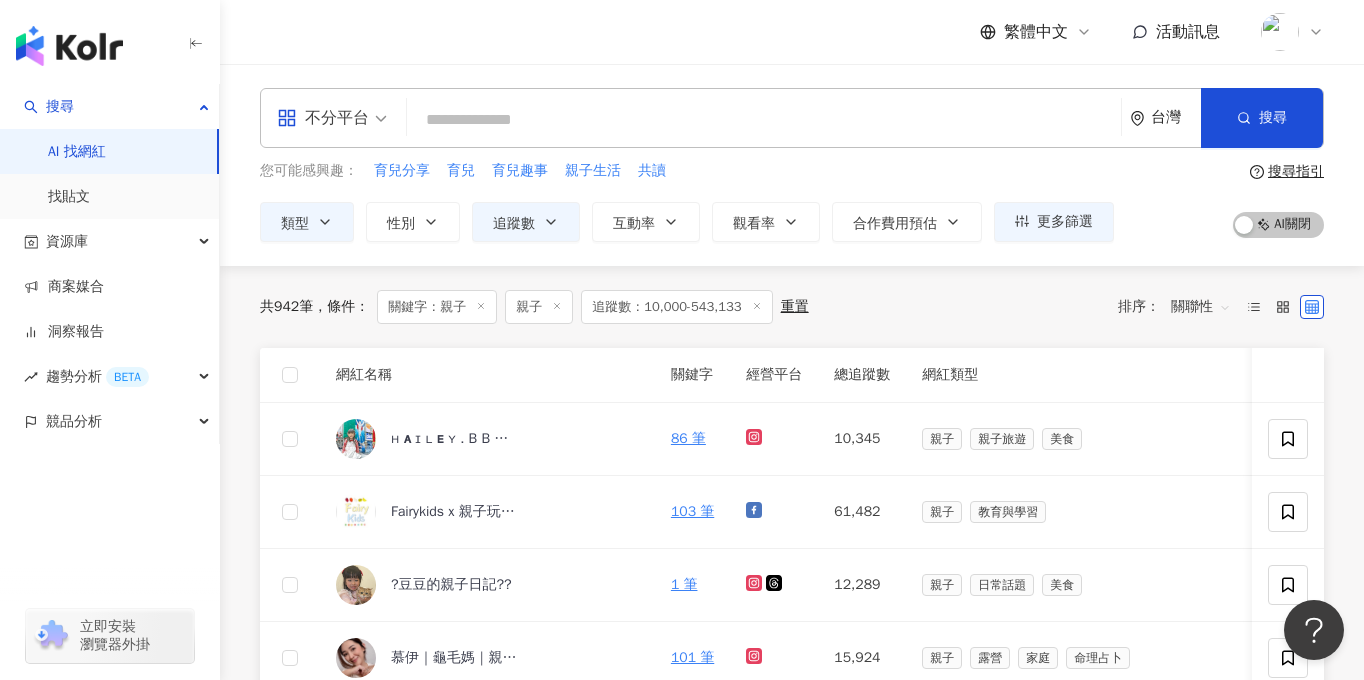 click at bounding box center [764, 120] 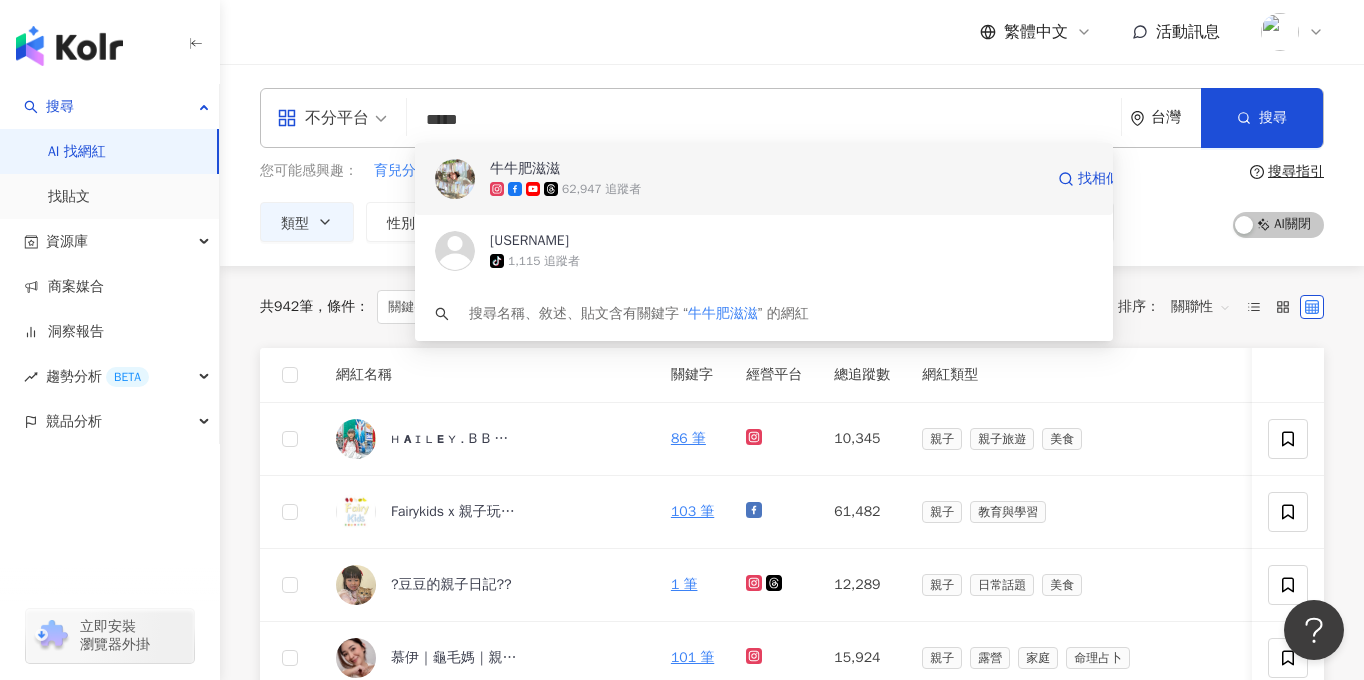 click on "牛牛肥滋滋" at bounding box center [525, 169] 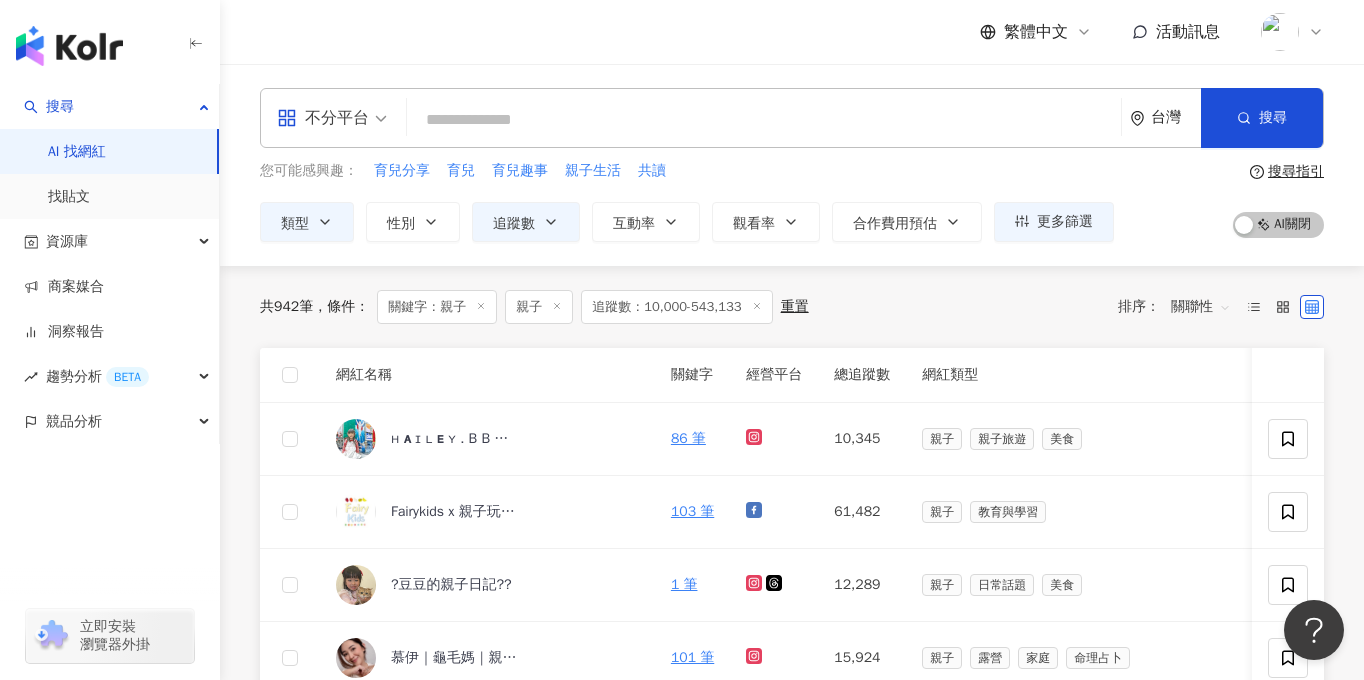 paste on "**********" 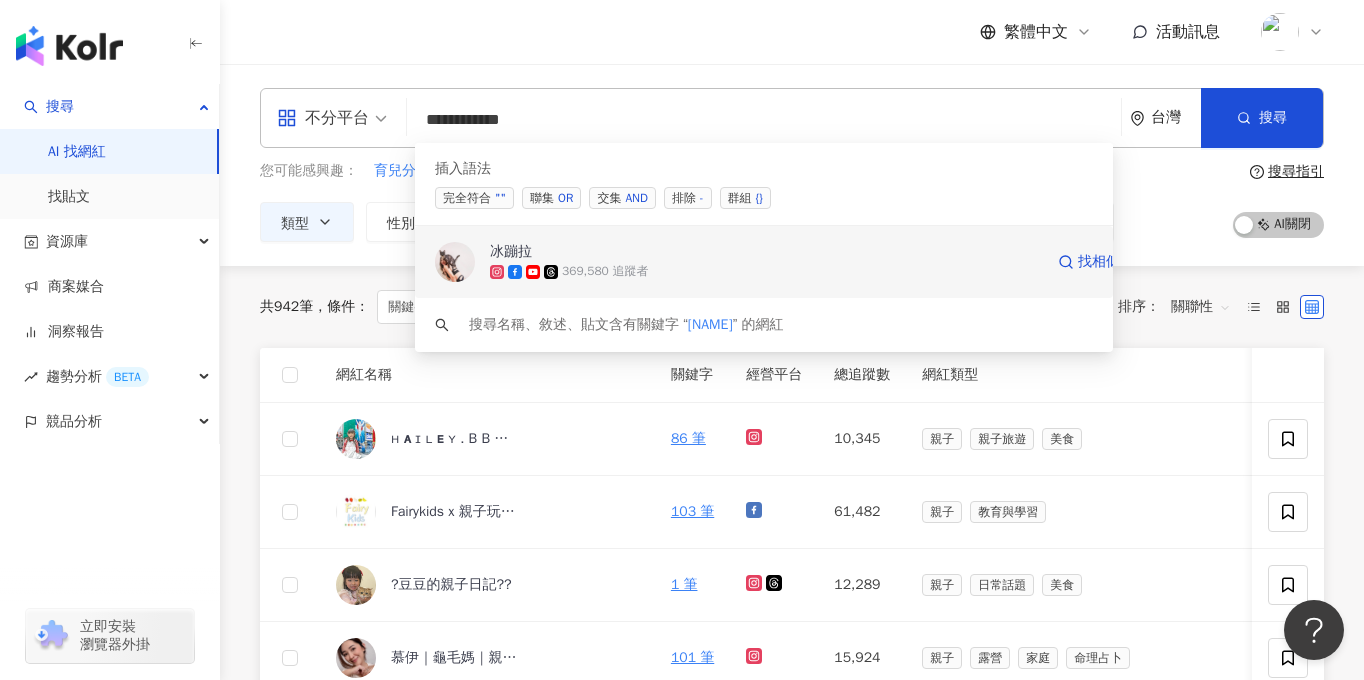 click at bounding box center [455, 262] 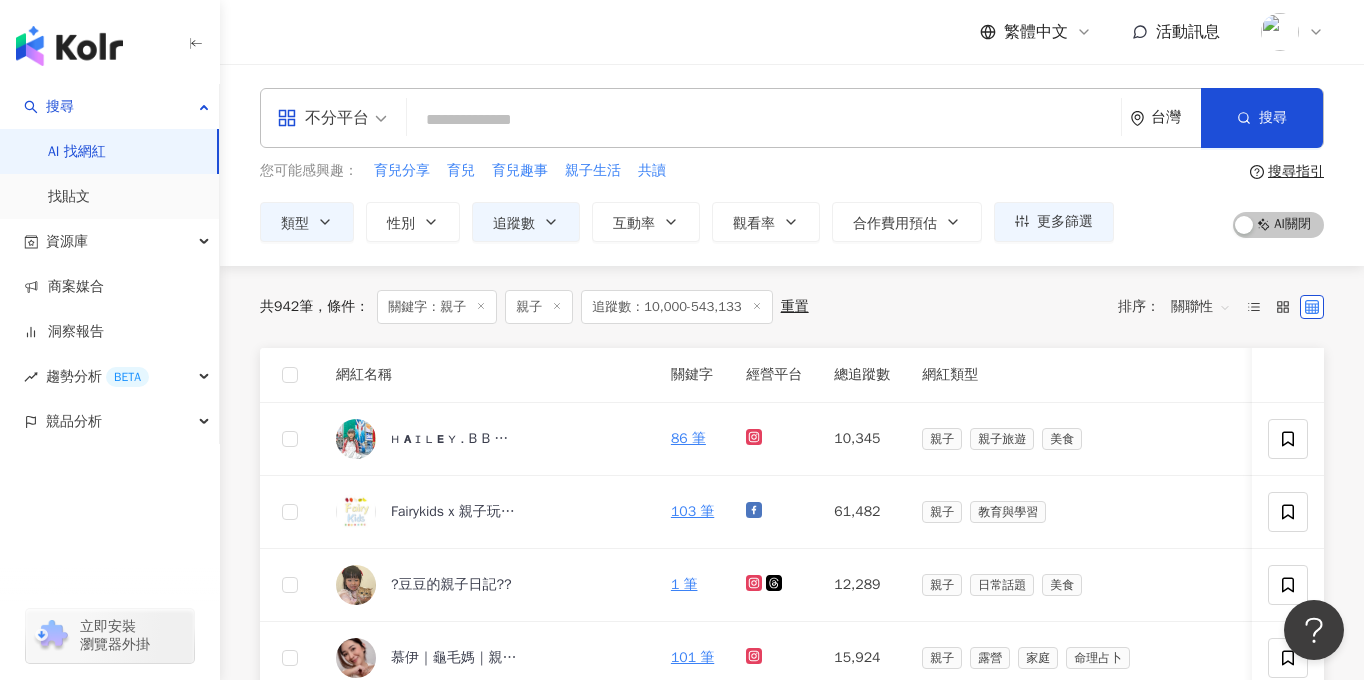 paste on "*****" 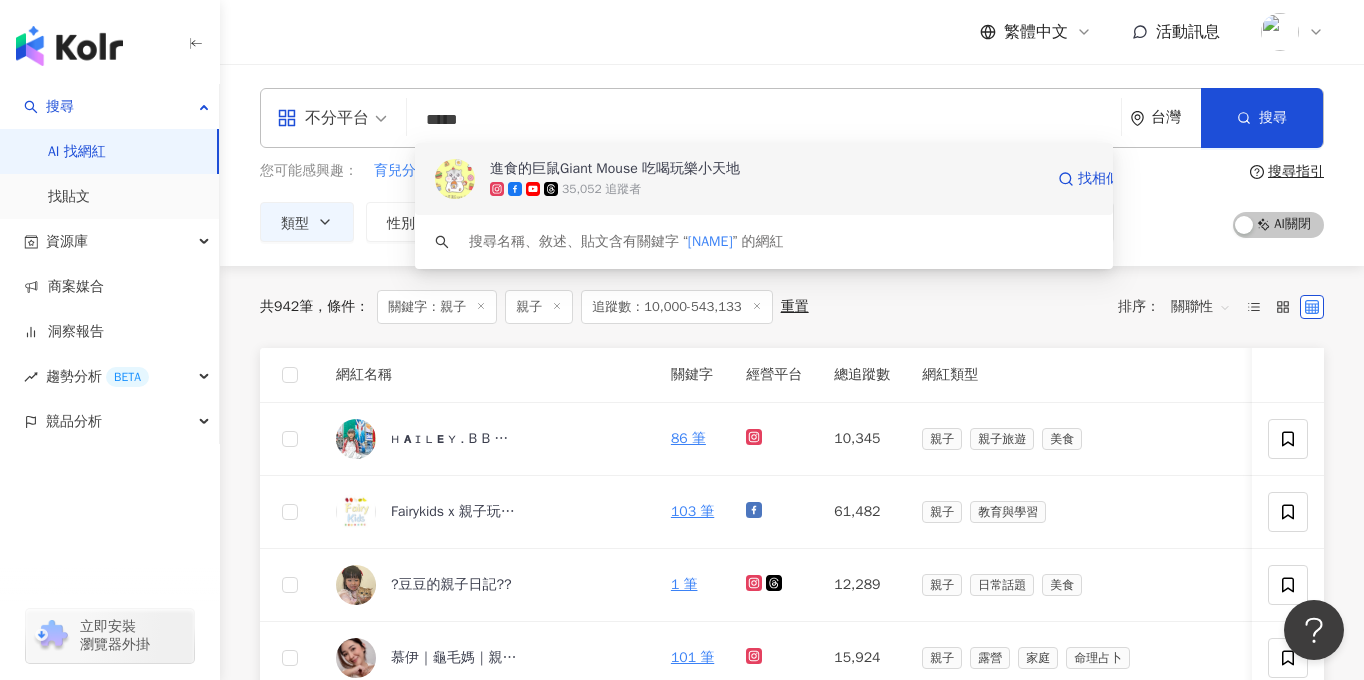click on "進食的巨鼠Giant Mouse 吃喝玩樂小天地" at bounding box center [615, 169] 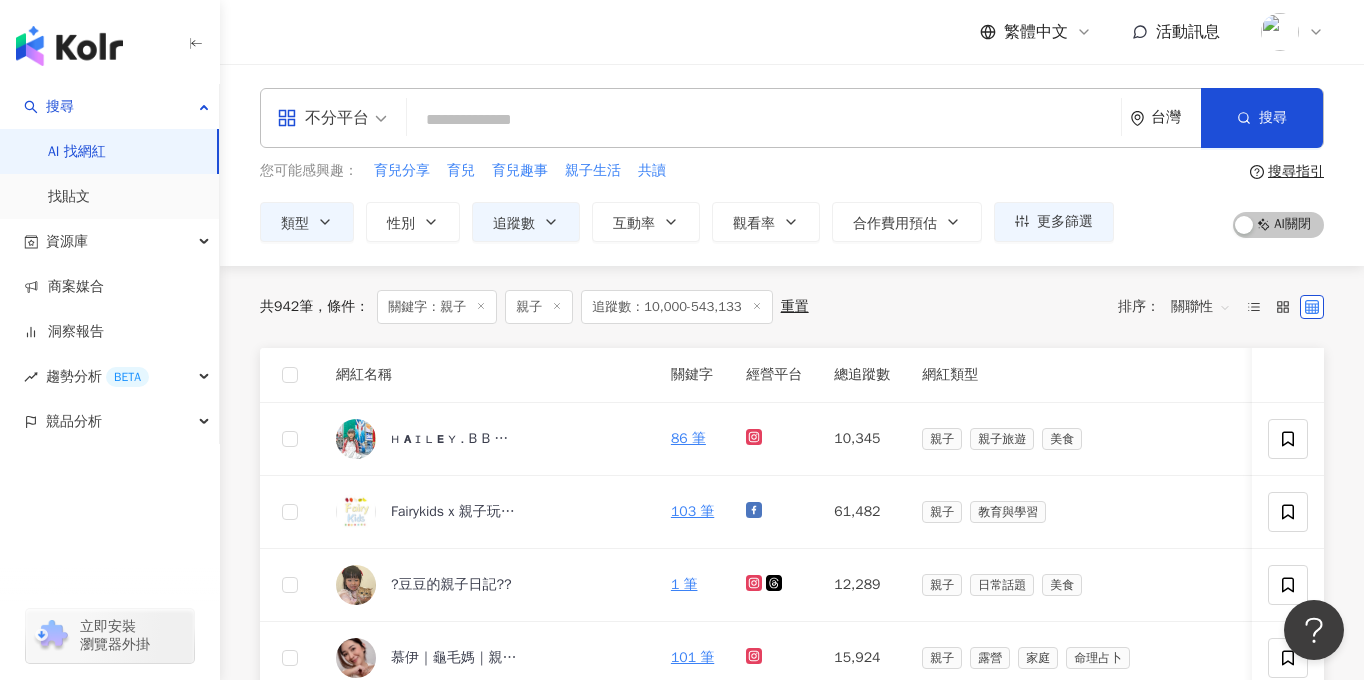 paste on "*******" 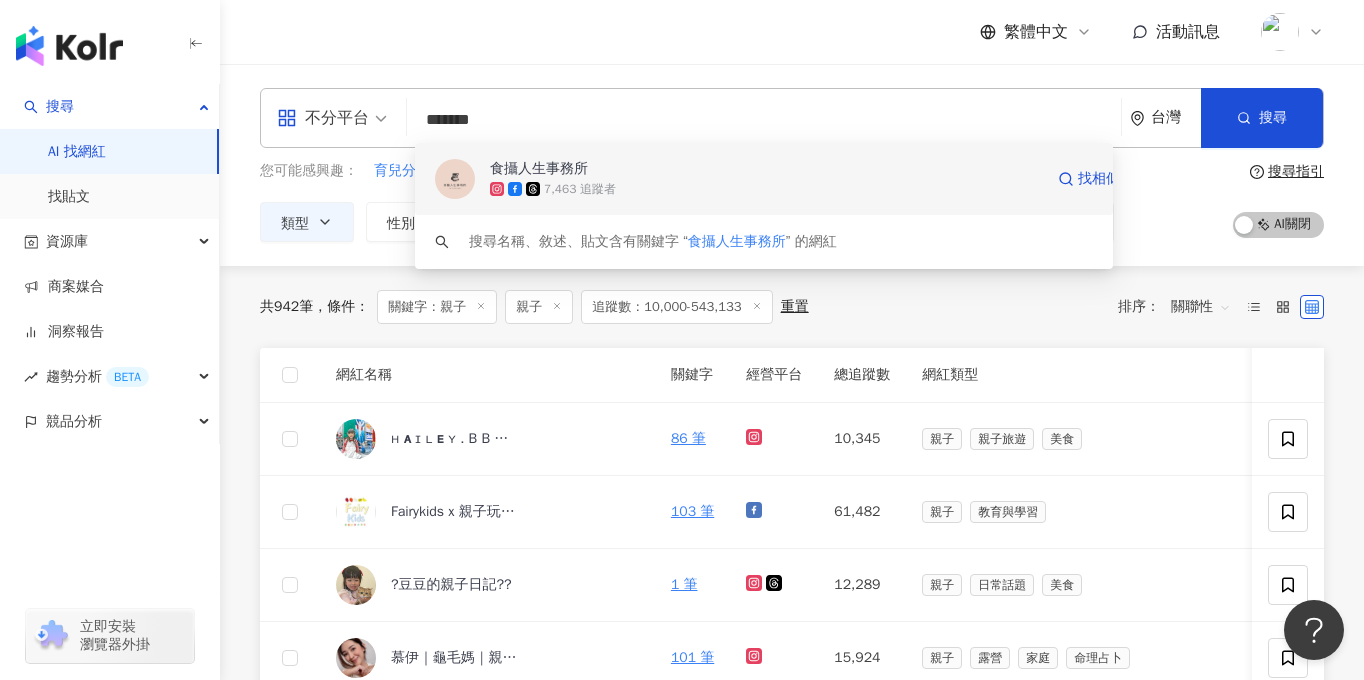 click on "食攝人生事務所" at bounding box center (766, 169) 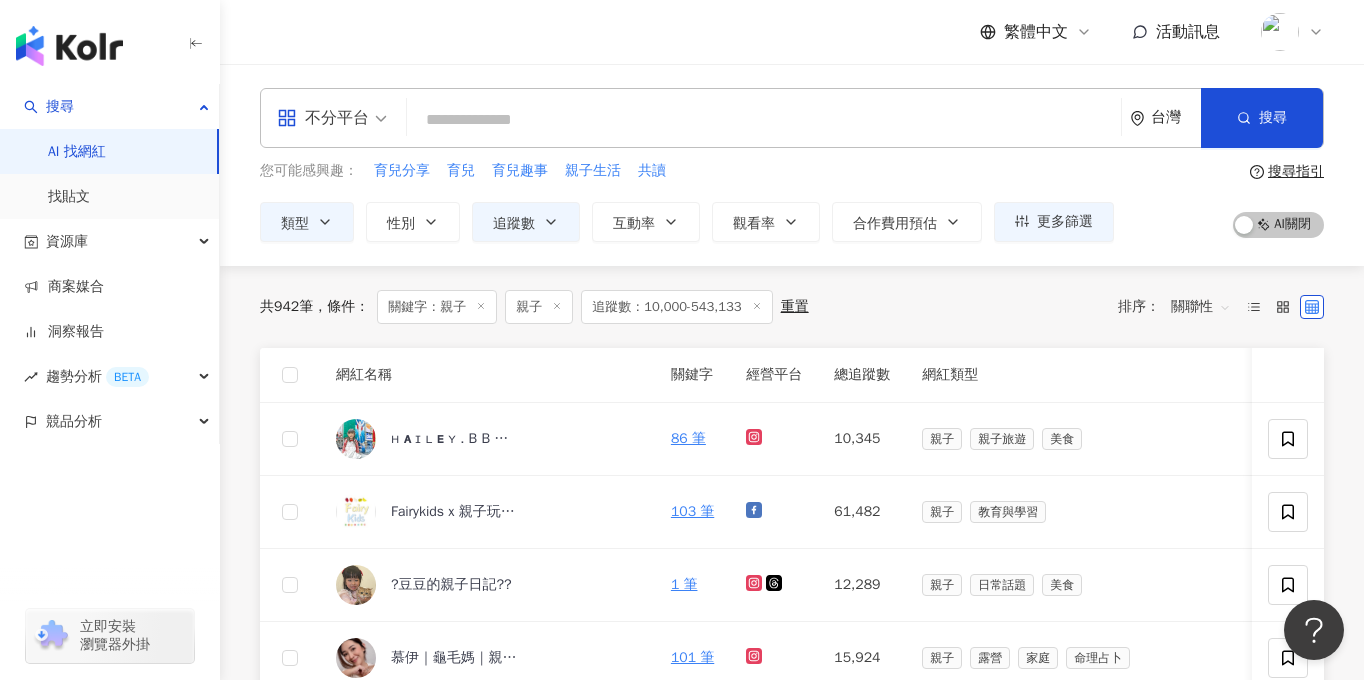 click at bounding box center [764, 120] 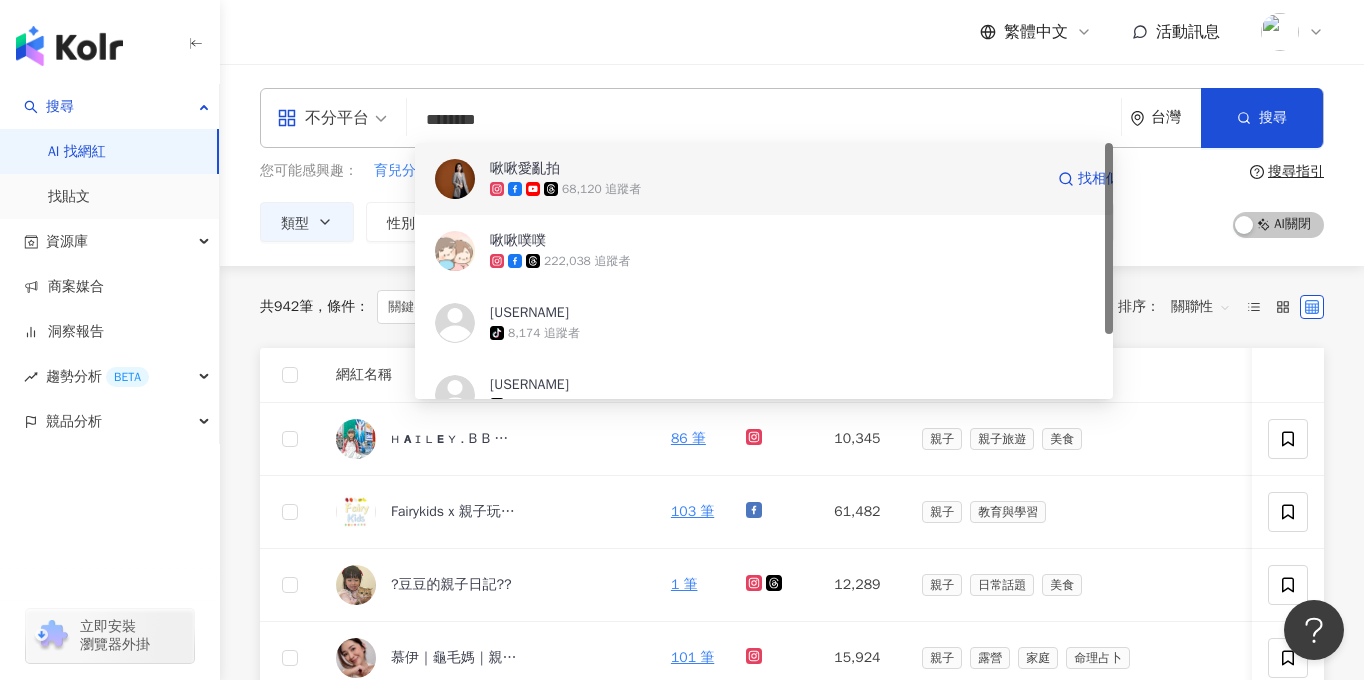 click on "啾啾愛亂拍" at bounding box center (525, 169) 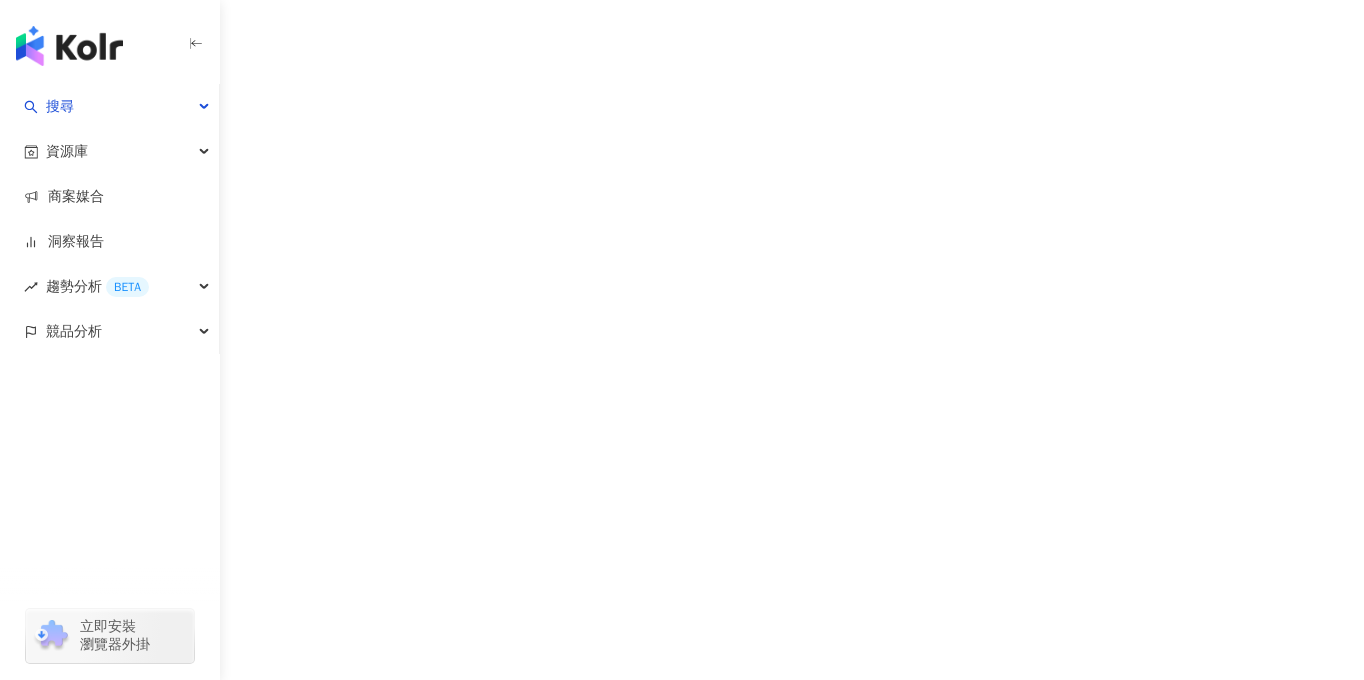 scroll, scrollTop: 0, scrollLeft: 0, axis: both 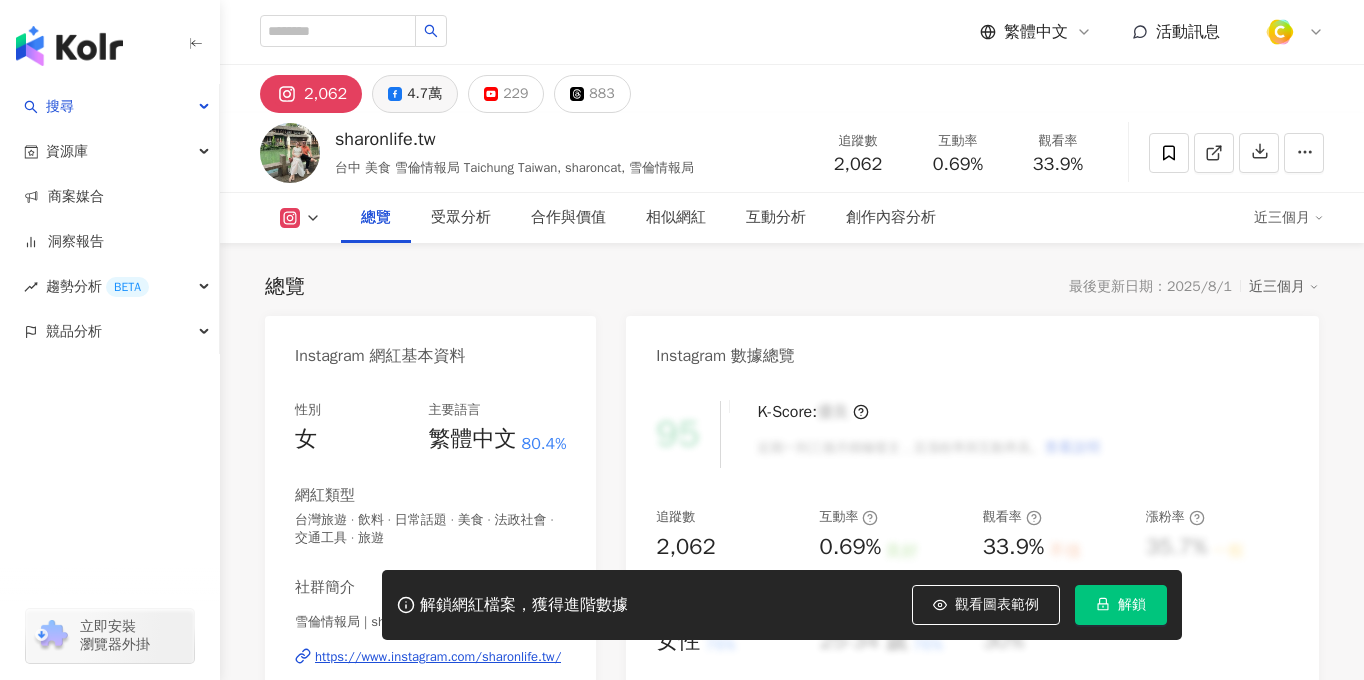 click on "4.7萬" at bounding box center [424, 94] 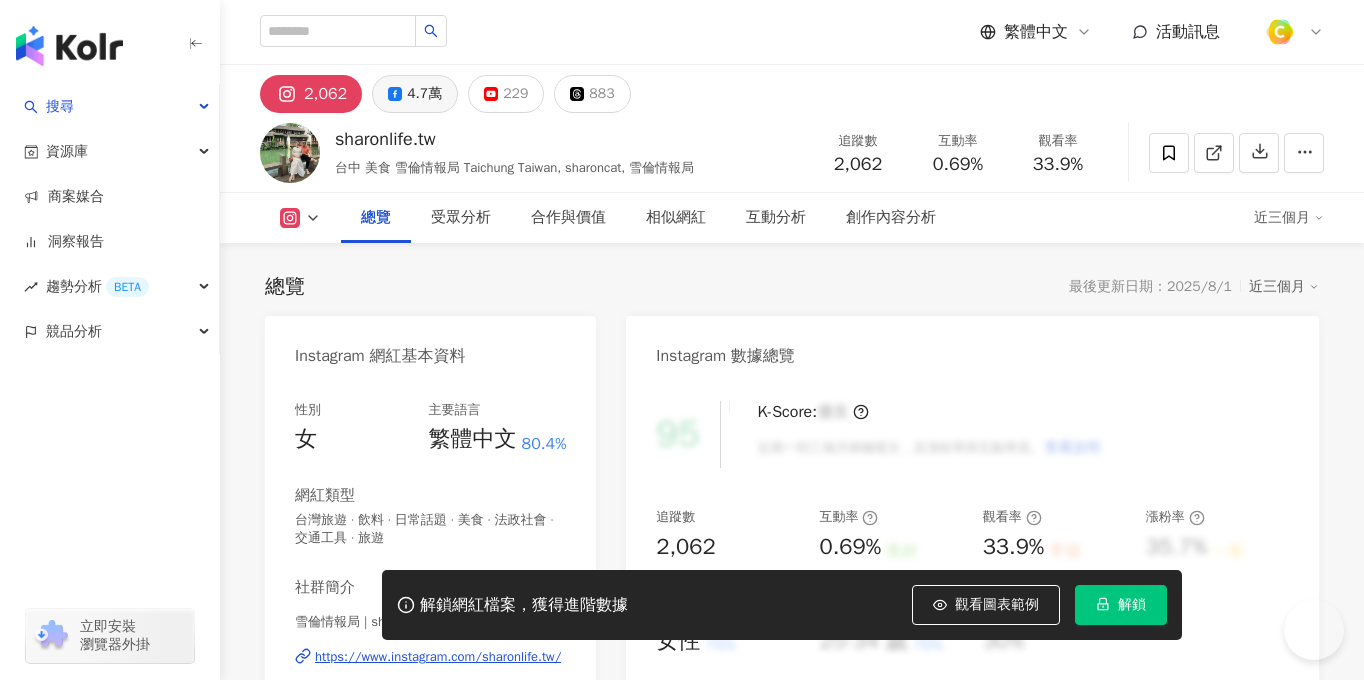 click on "4.7萬" at bounding box center (424, 94) 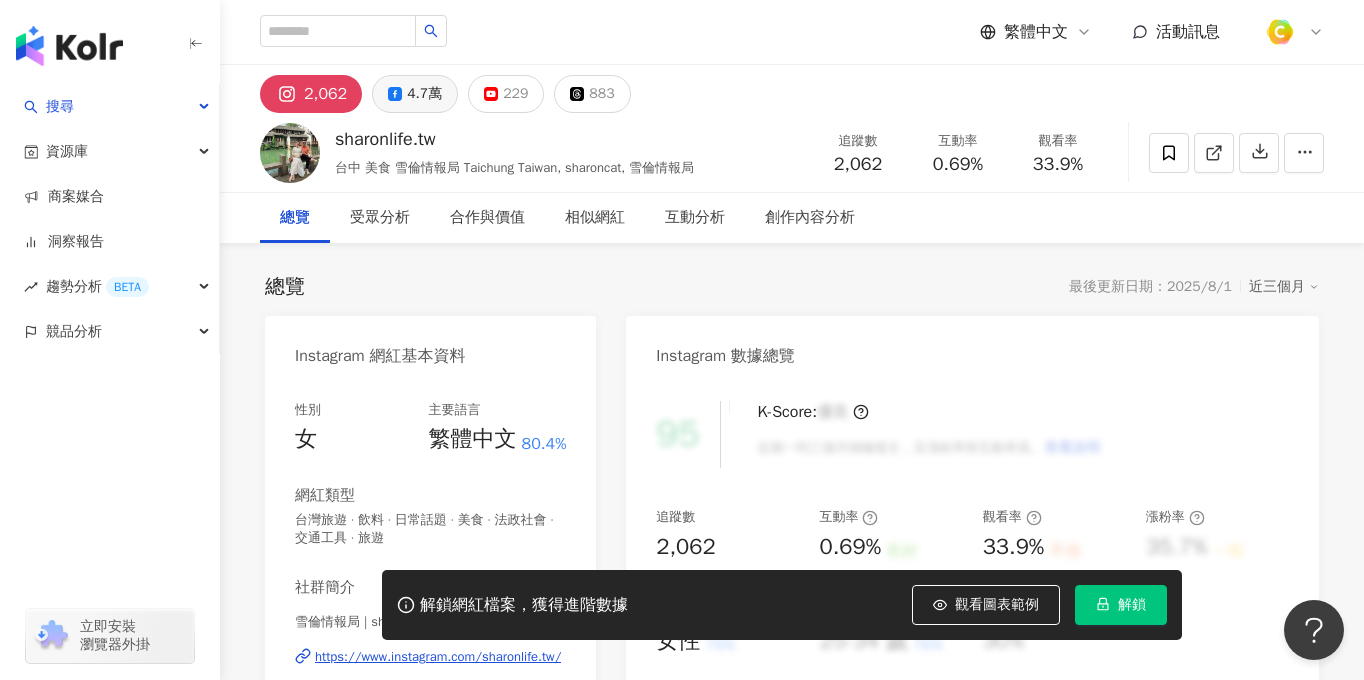 scroll, scrollTop: 0, scrollLeft: 0, axis: both 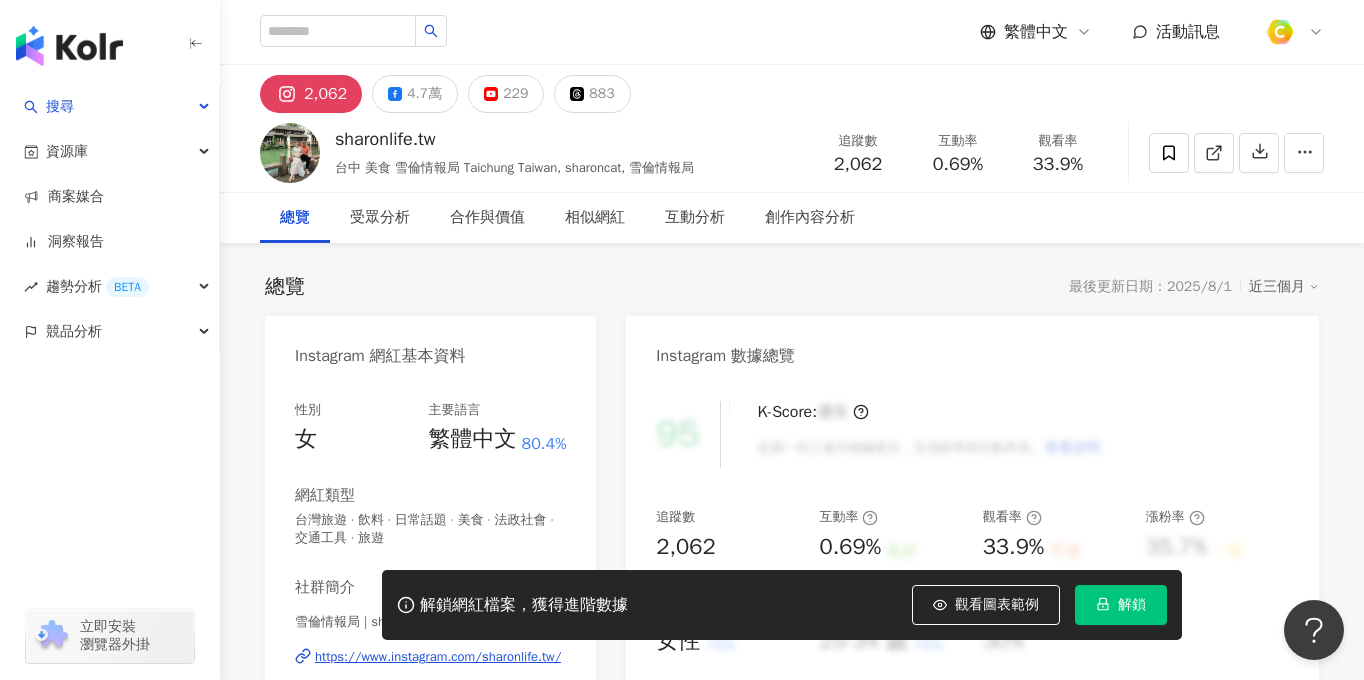click on "4.7萬" at bounding box center (424, 94) 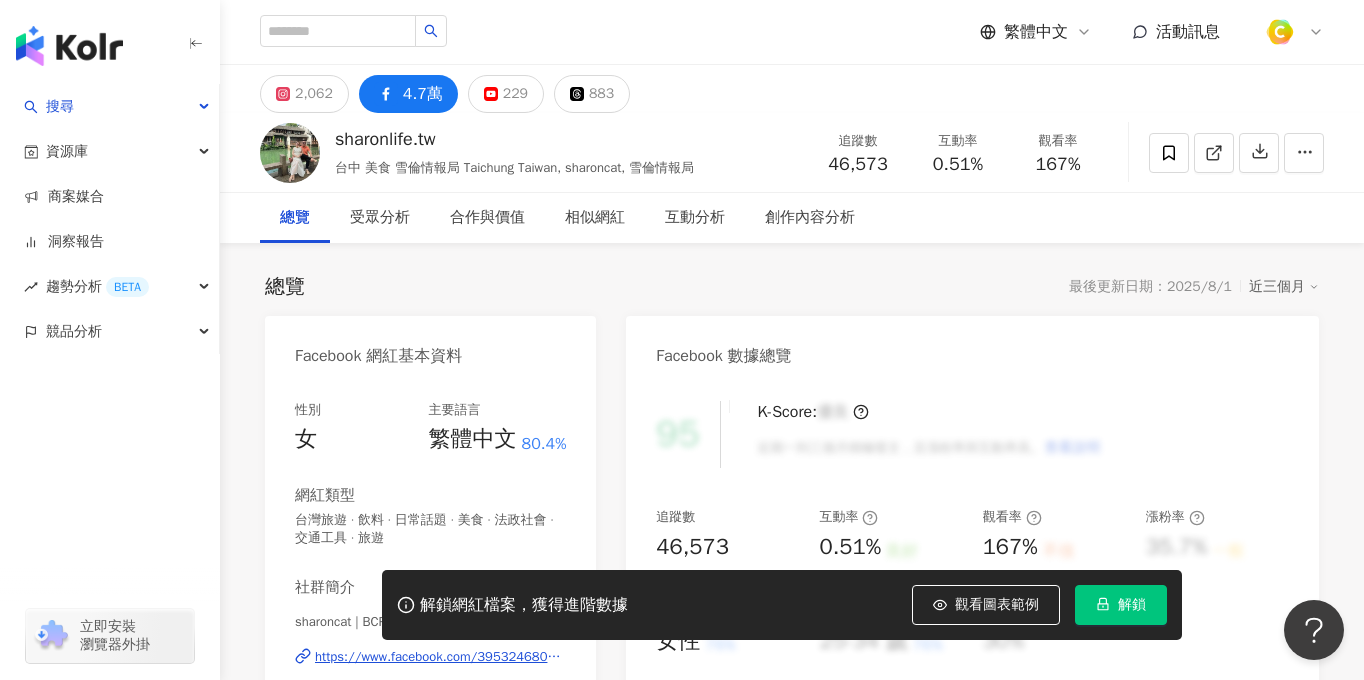 scroll, scrollTop: 18, scrollLeft: 0, axis: vertical 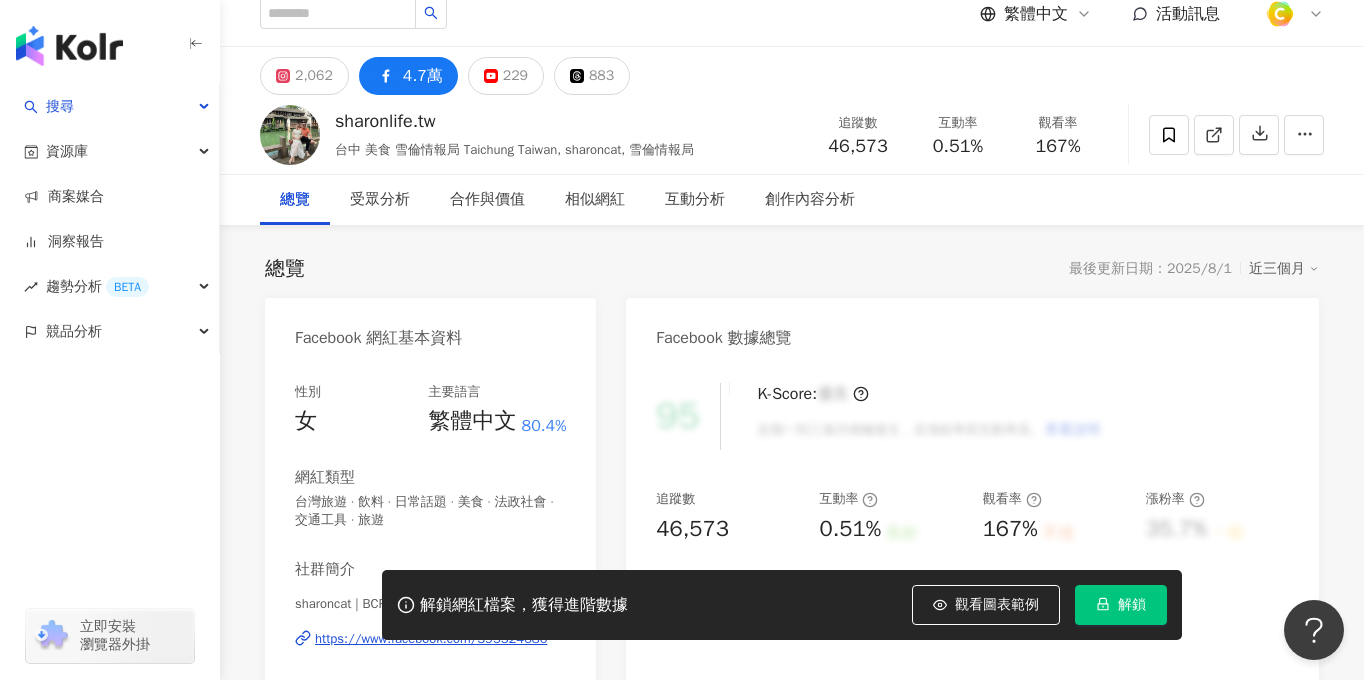 type 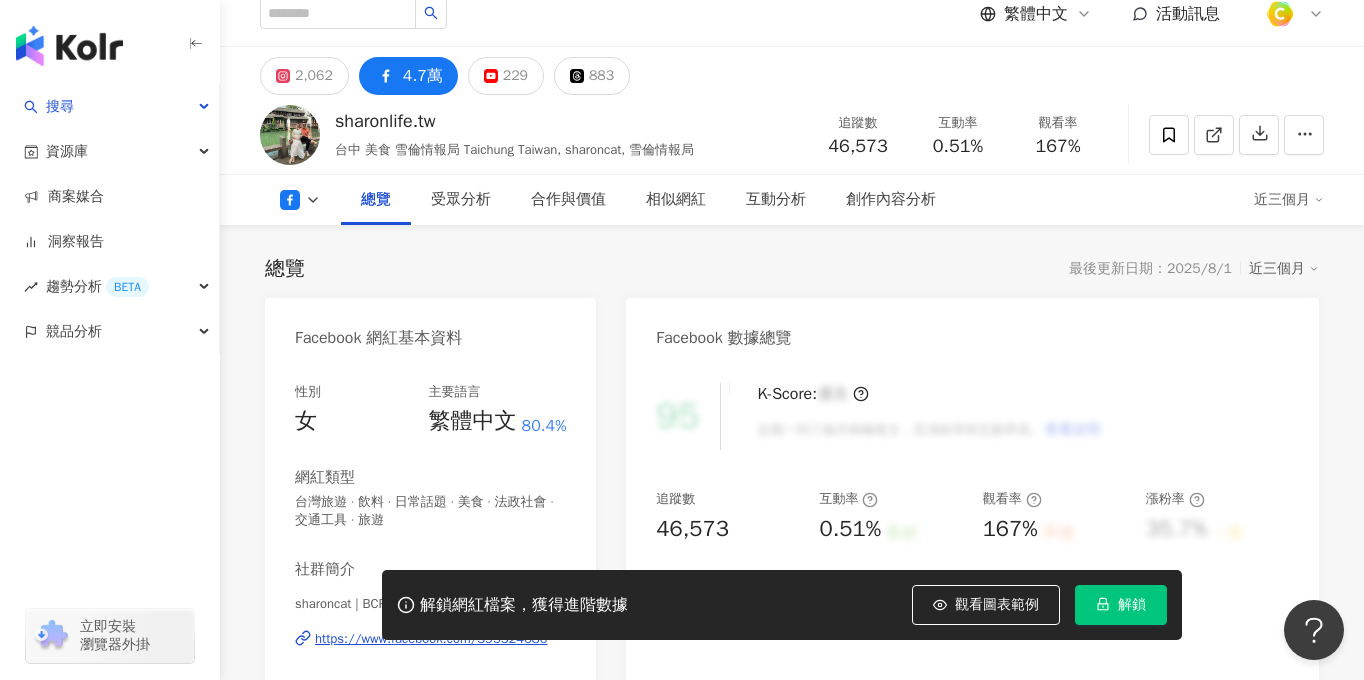 scroll, scrollTop: 88, scrollLeft: 0, axis: vertical 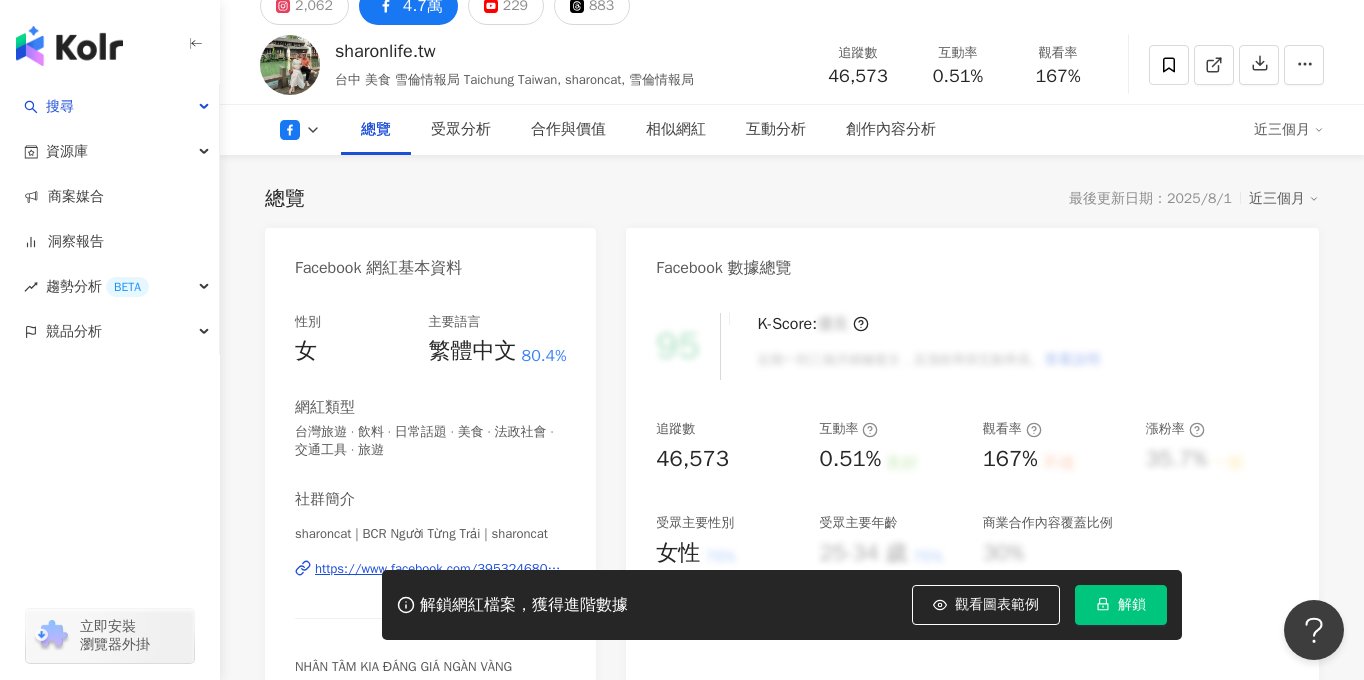 click on "https://www.facebook.com/395324680581904" at bounding box center (440, 569) 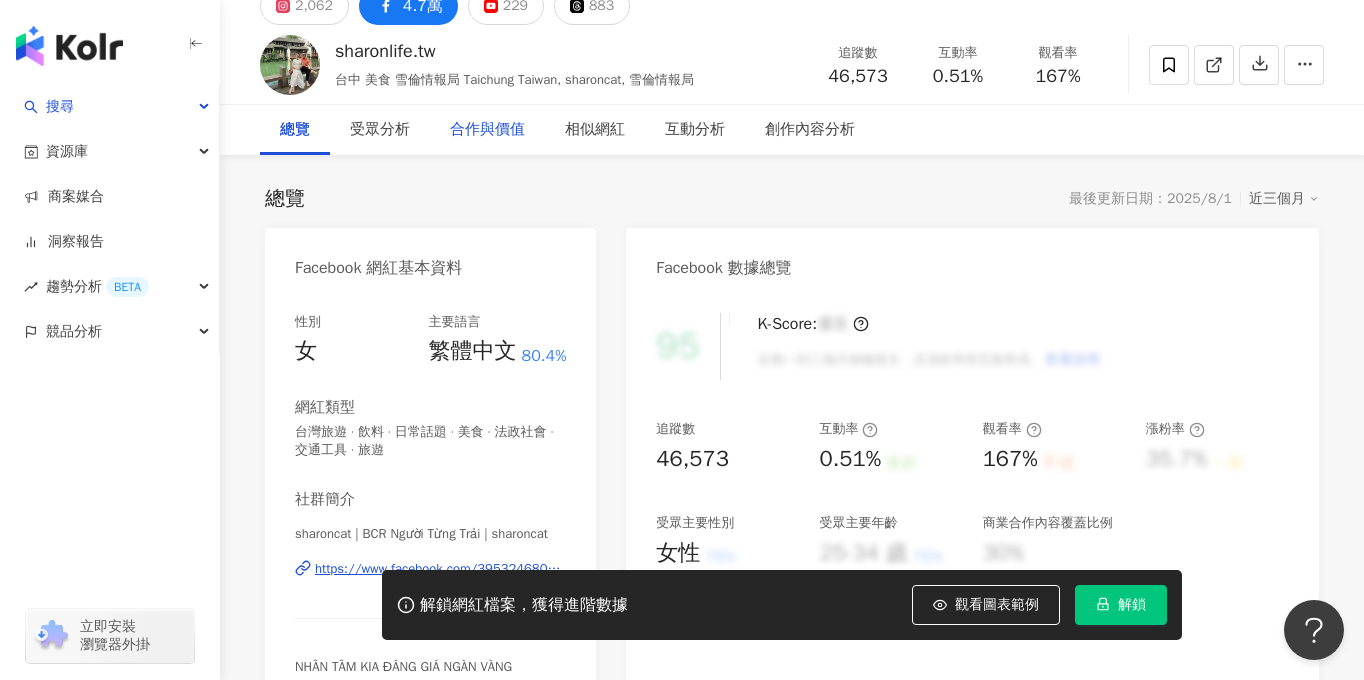 scroll, scrollTop: 0, scrollLeft: 0, axis: both 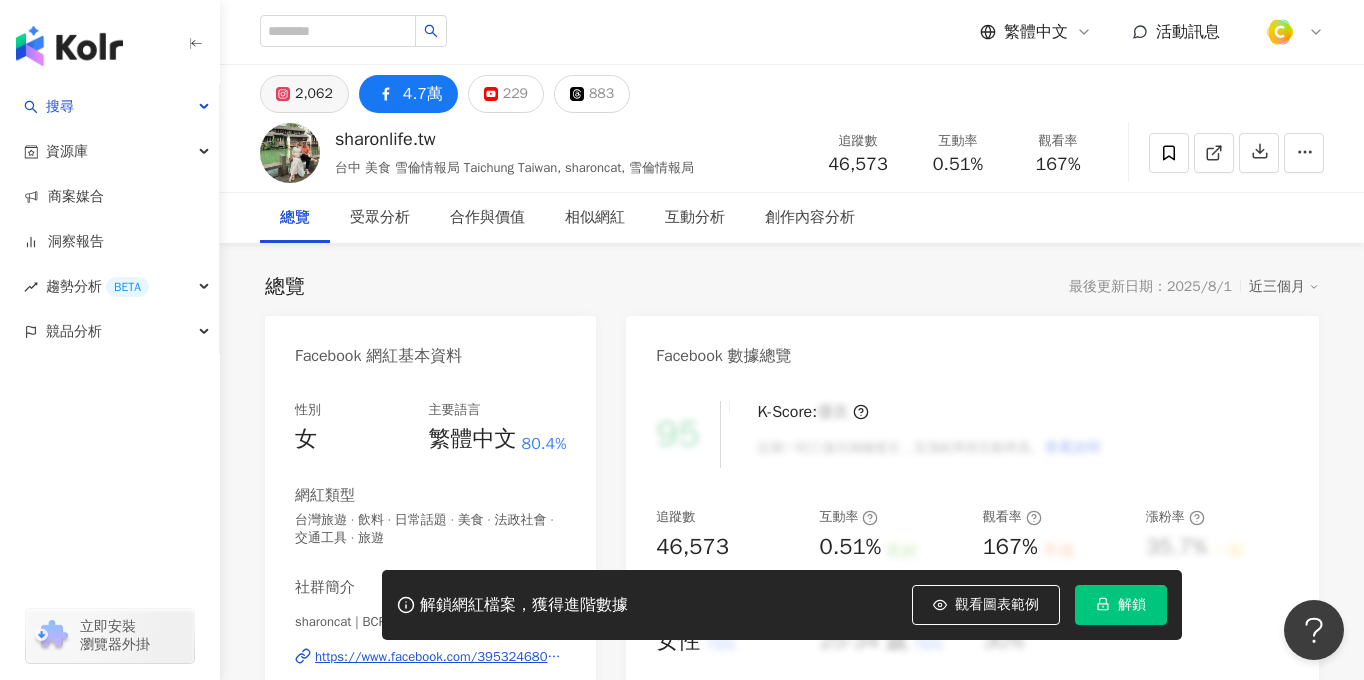 click on "2,062" at bounding box center (314, 94) 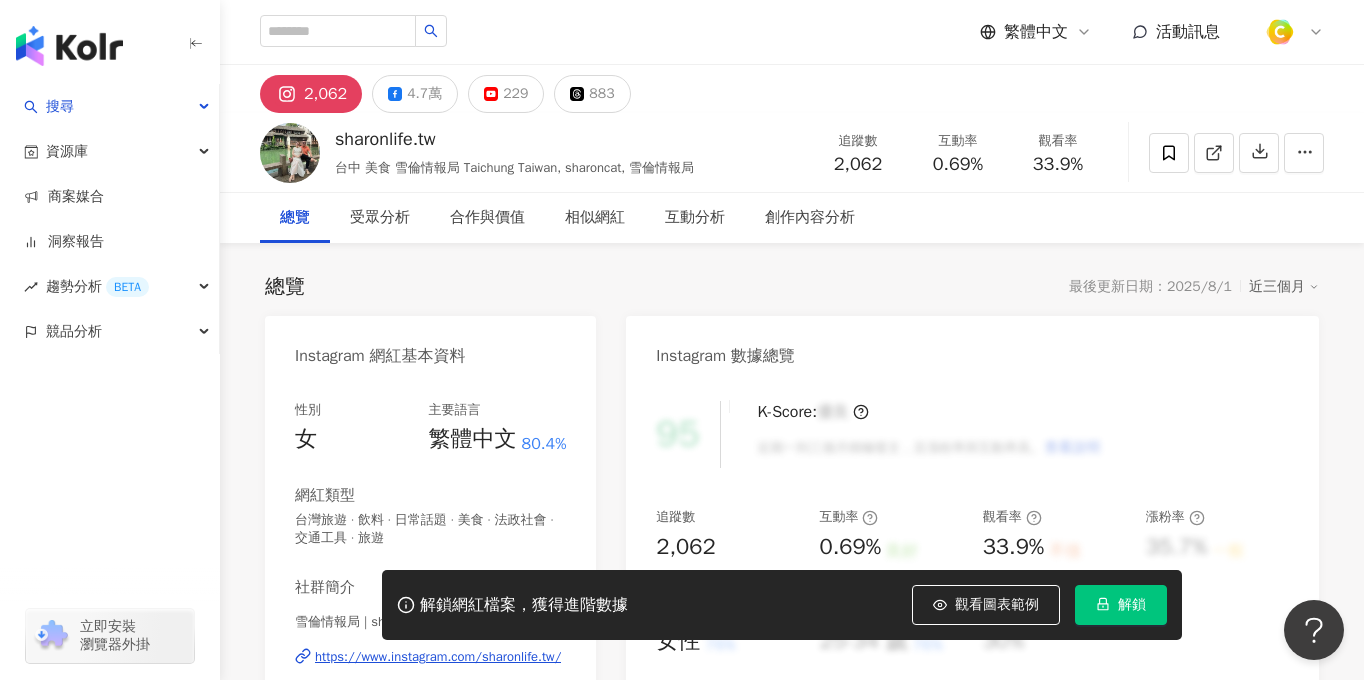 scroll, scrollTop: 363, scrollLeft: 0, axis: vertical 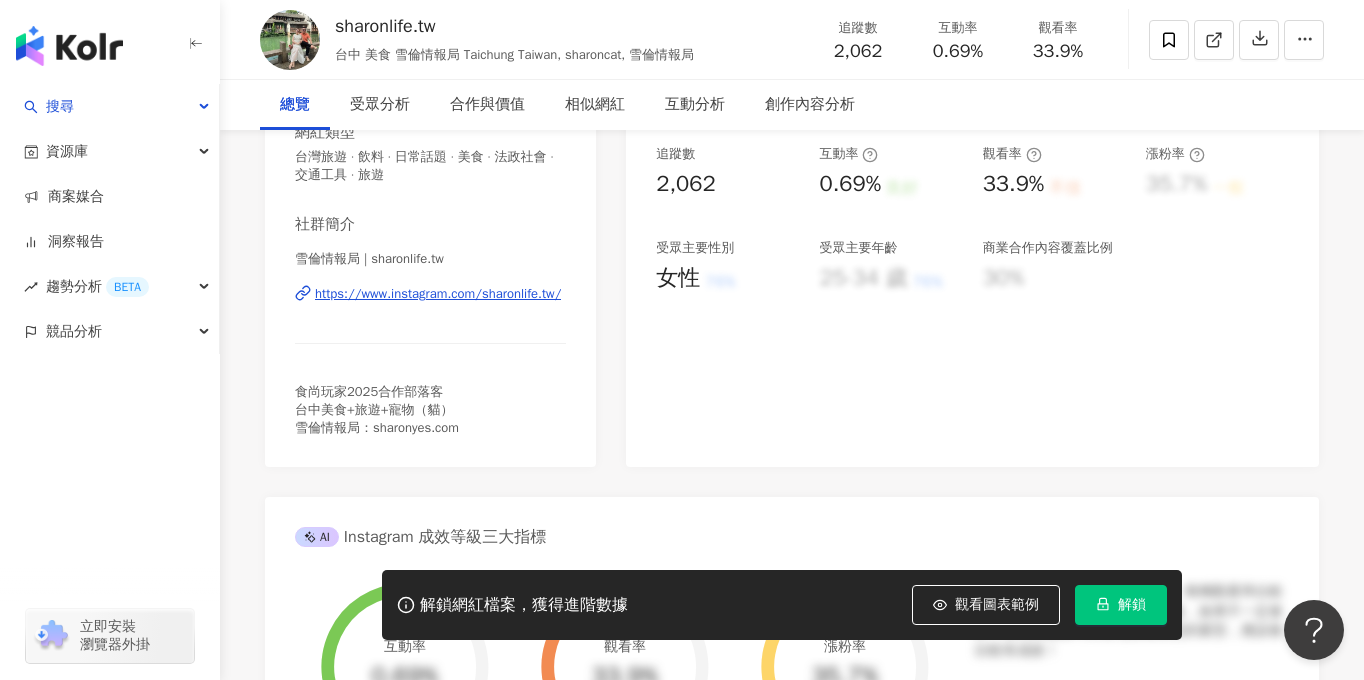 type 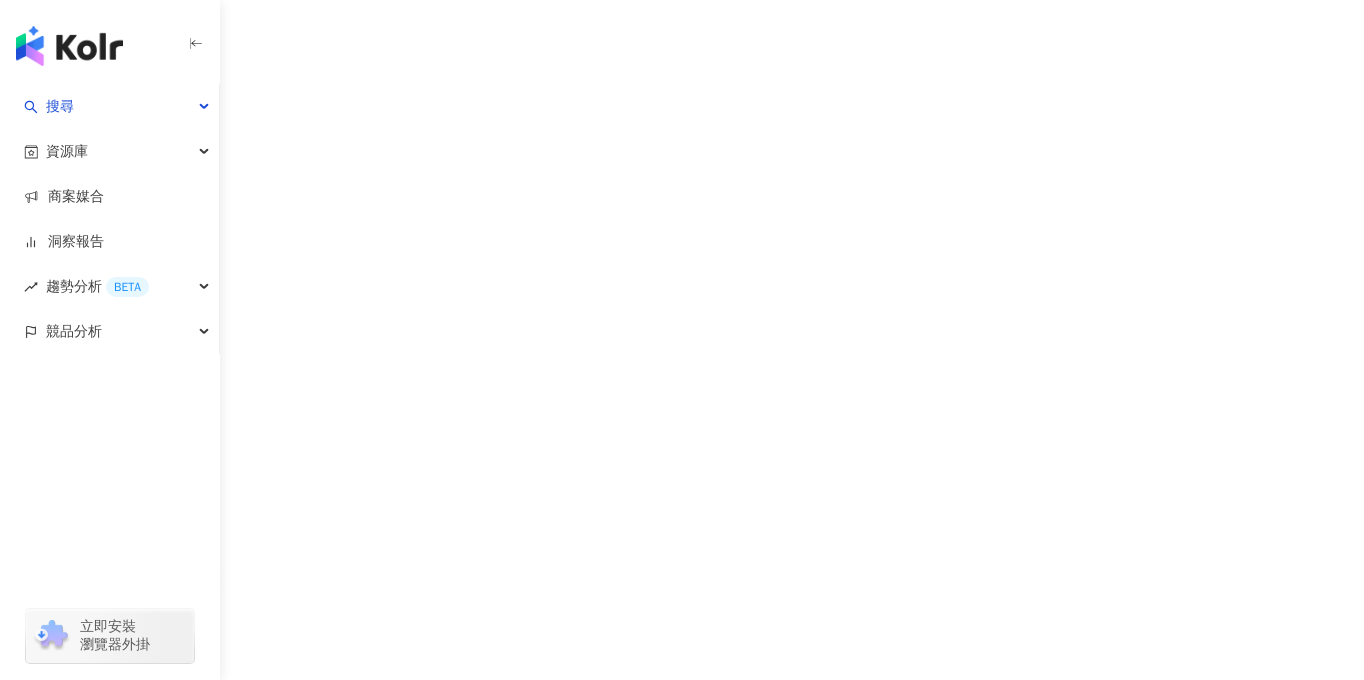 scroll, scrollTop: 0, scrollLeft: 0, axis: both 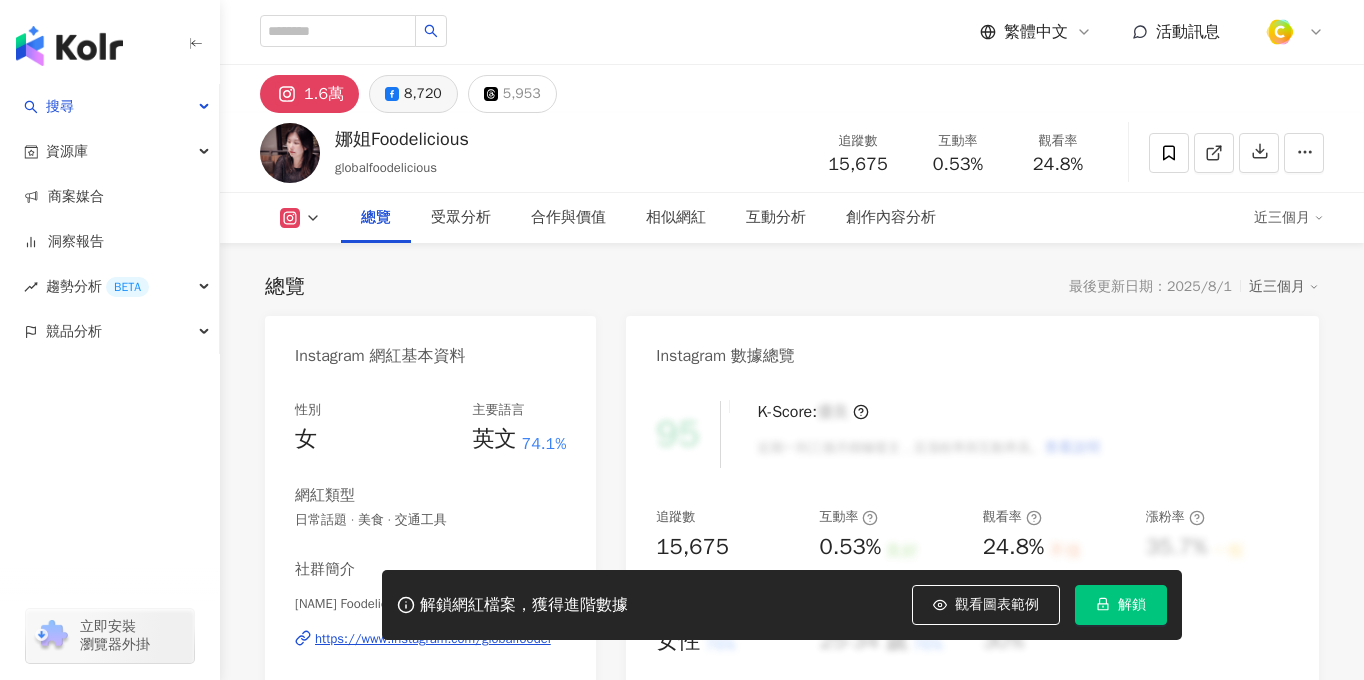 click on "8,720" at bounding box center [423, 94] 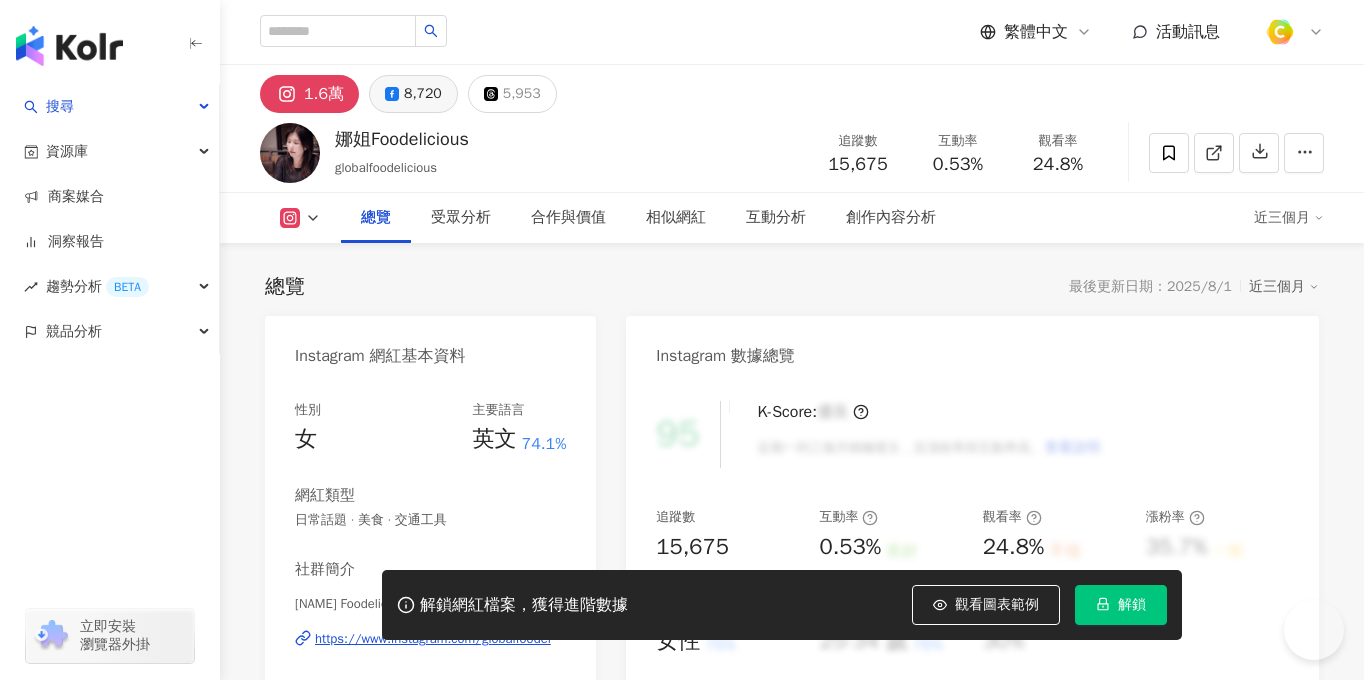 click on "8,720" at bounding box center (423, 94) 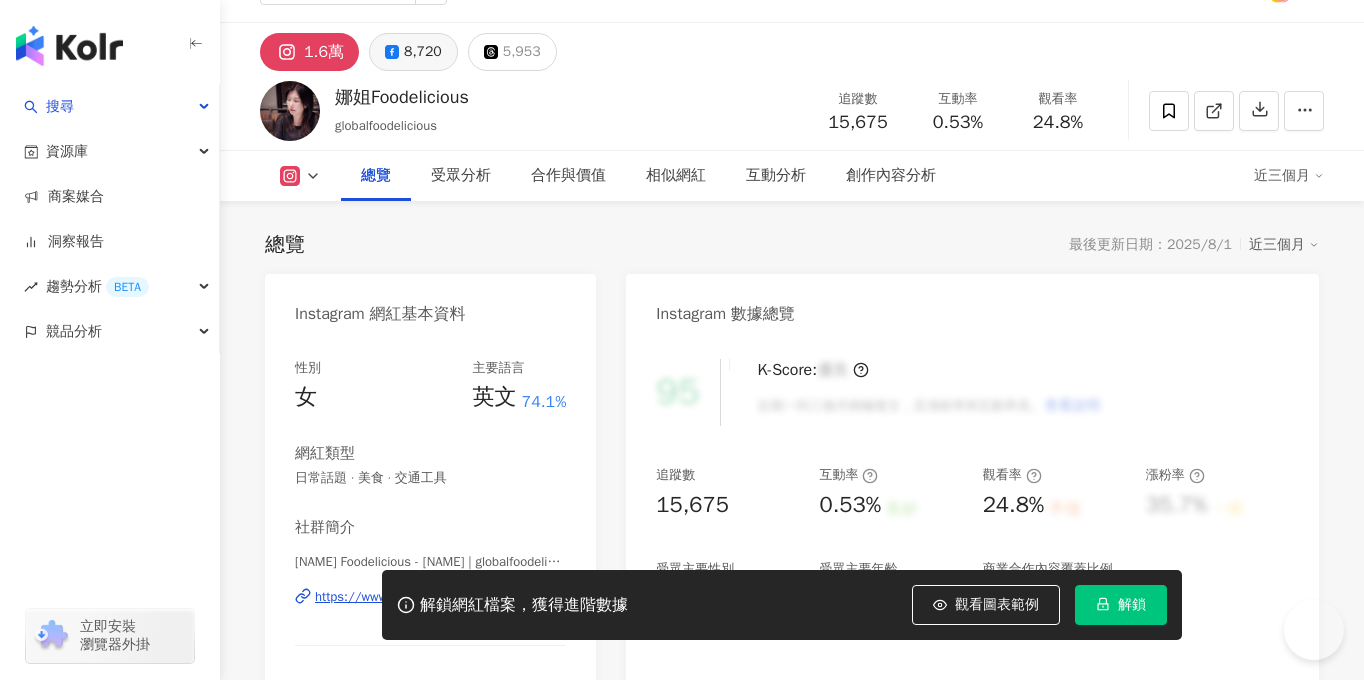 click on "8,720" at bounding box center [423, 52] 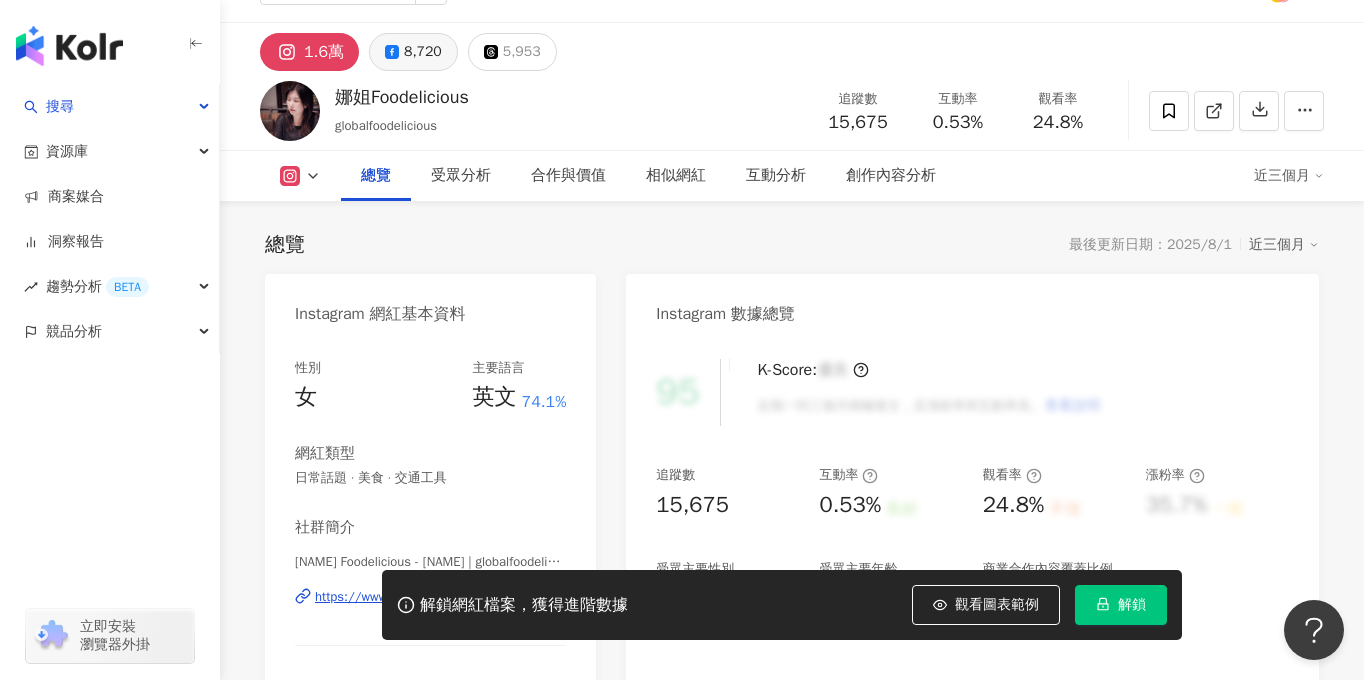scroll, scrollTop: 0, scrollLeft: 0, axis: both 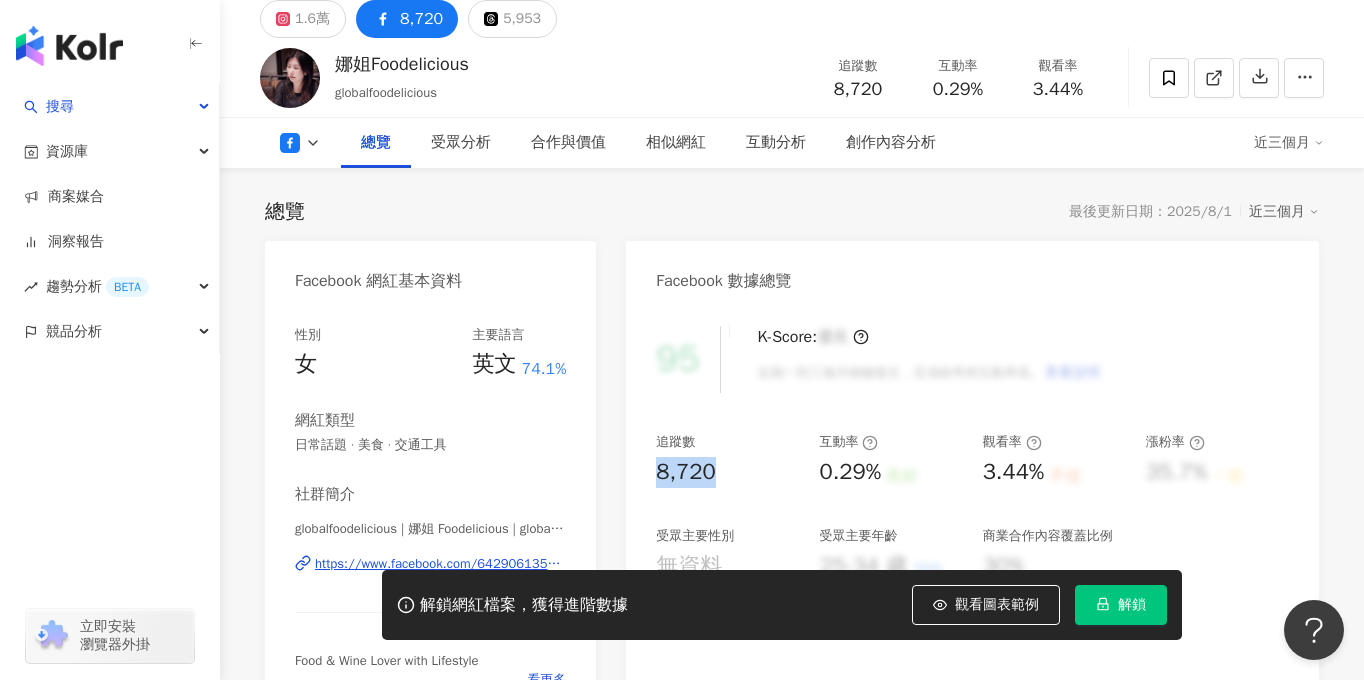 drag, startPoint x: 720, startPoint y: 463, endPoint x: 660, endPoint y: 468, distance: 60.207973 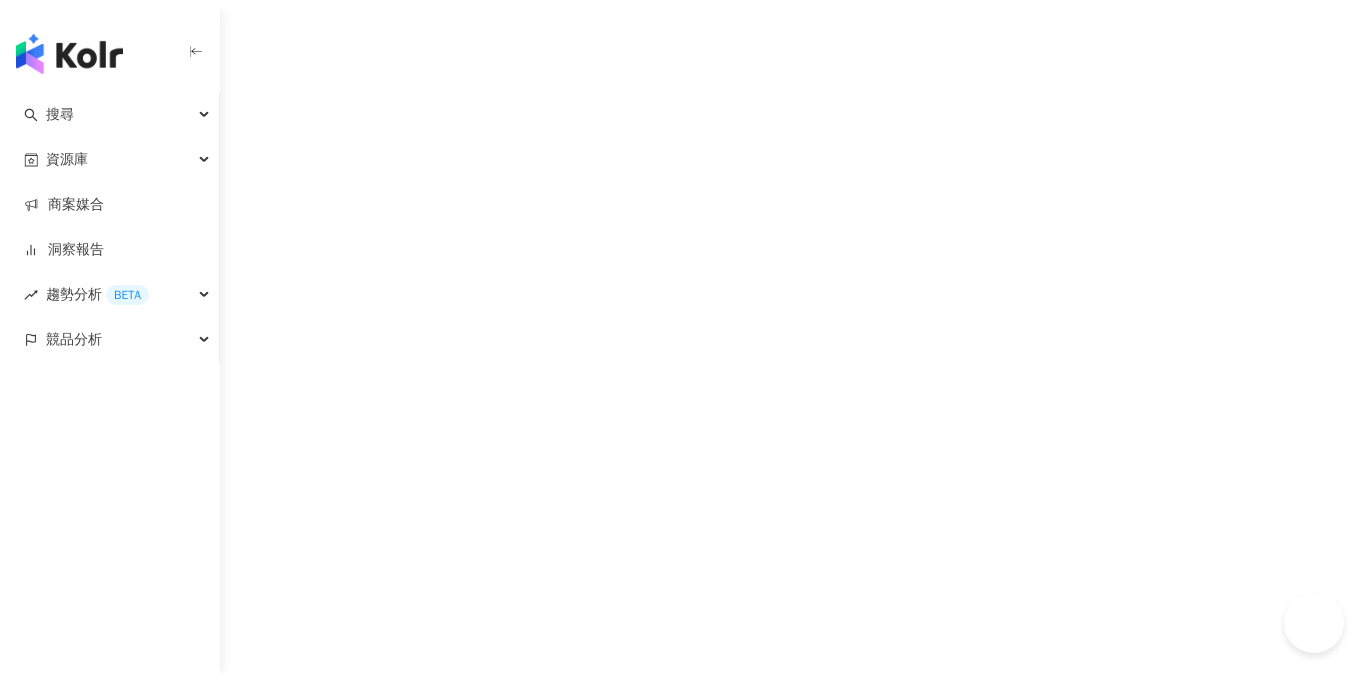 scroll, scrollTop: 0, scrollLeft: 0, axis: both 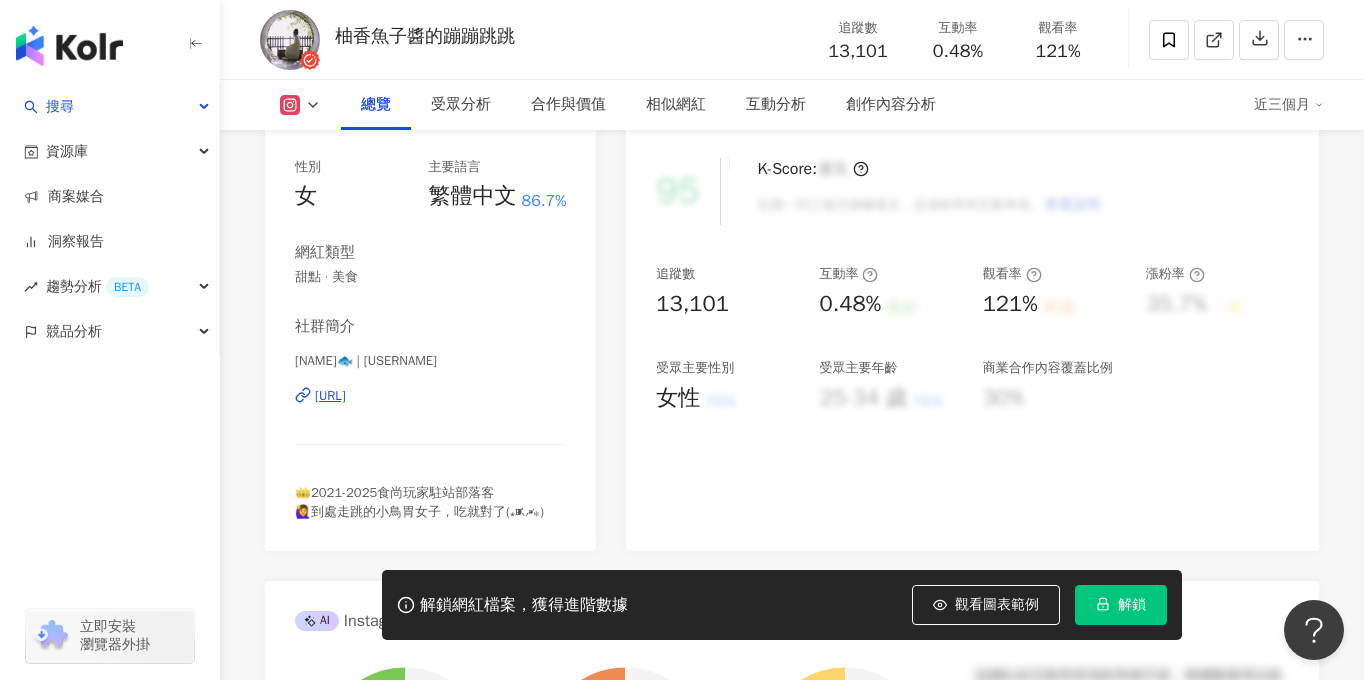 click on "4.4萬" at bounding box center [421, -149] 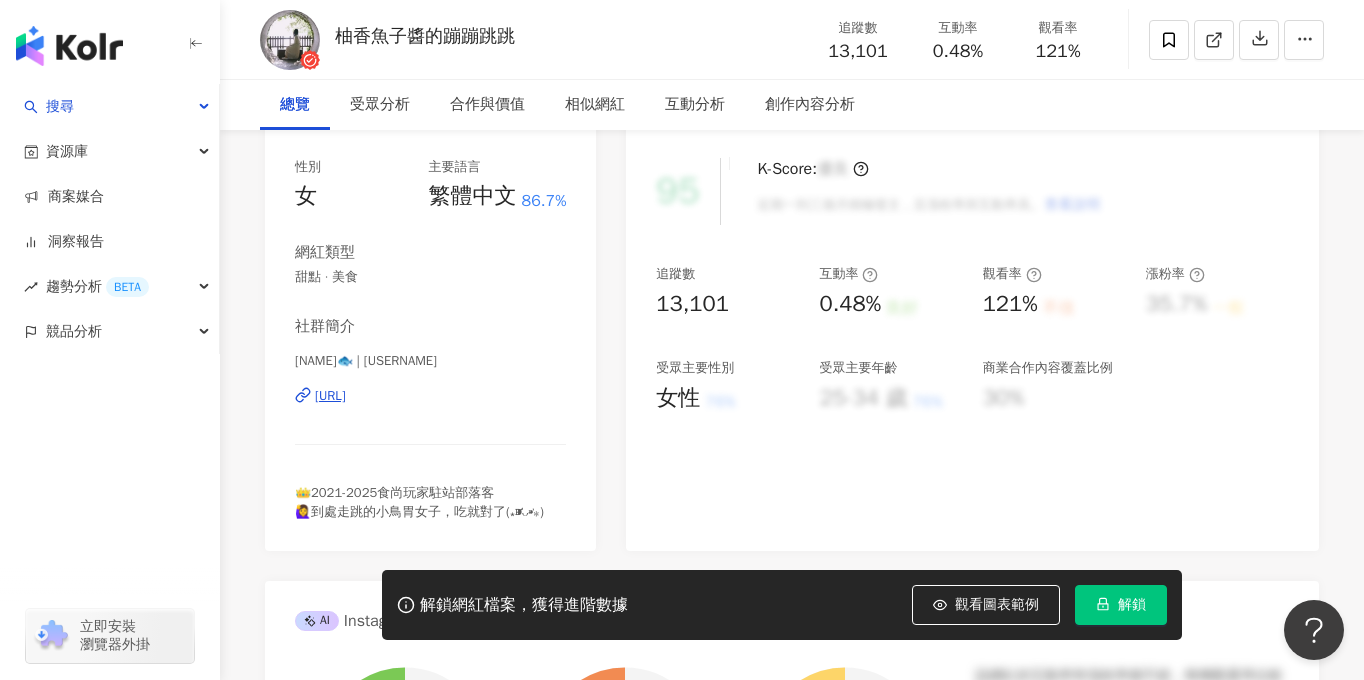 scroll, scrollTop: 0, scrollLeft: 0, axis: both 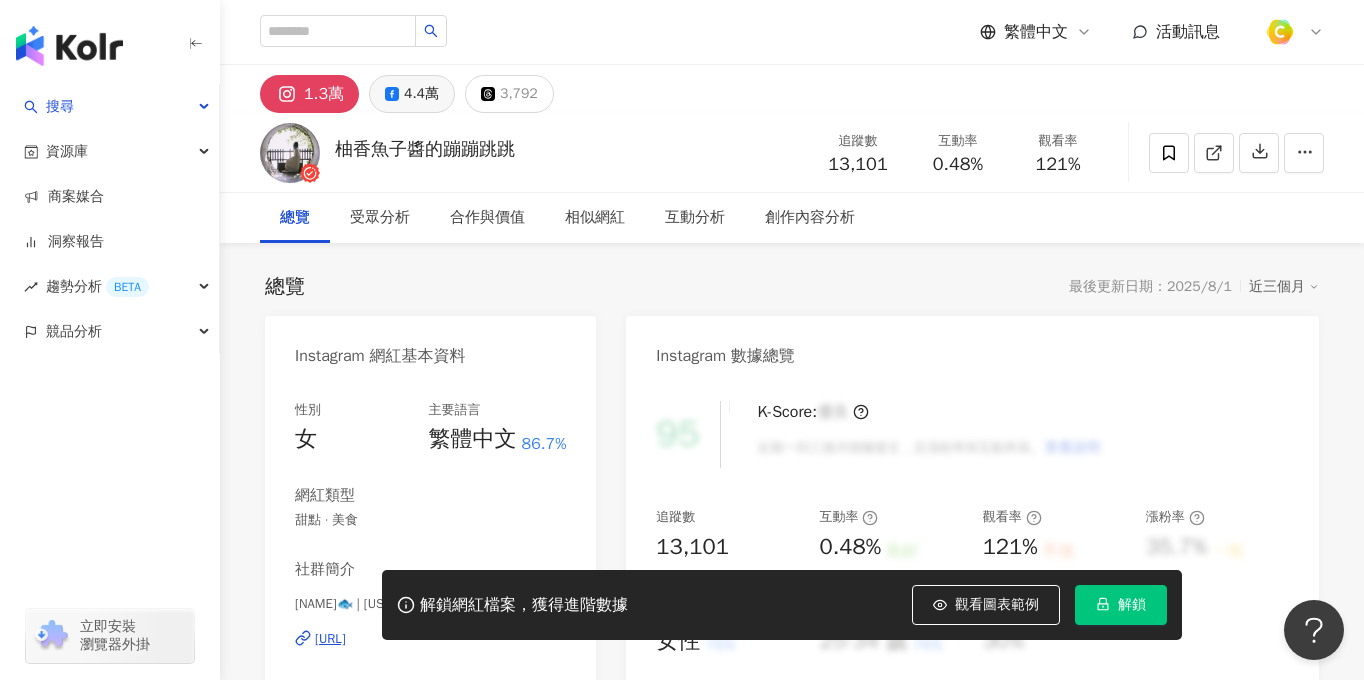 click on "4.4萬" at bounding box center (421, 94) 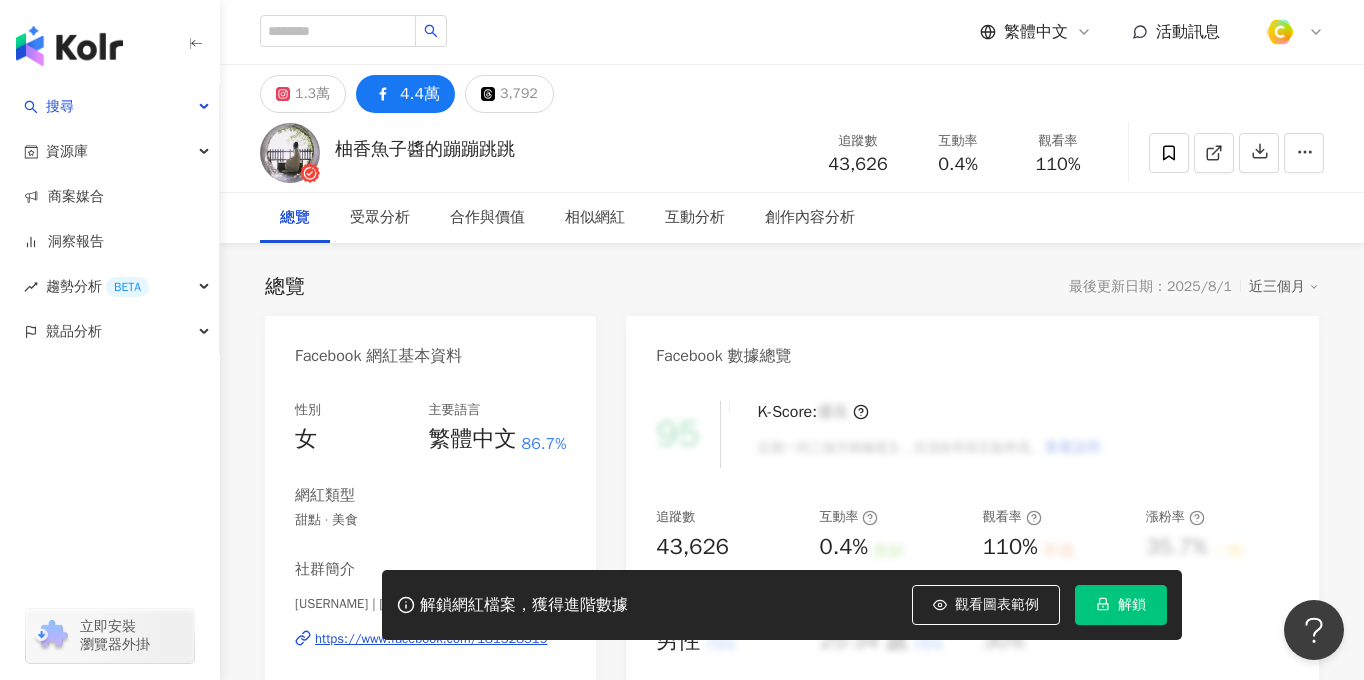click on "43,626" at bounding box center [727, 547] 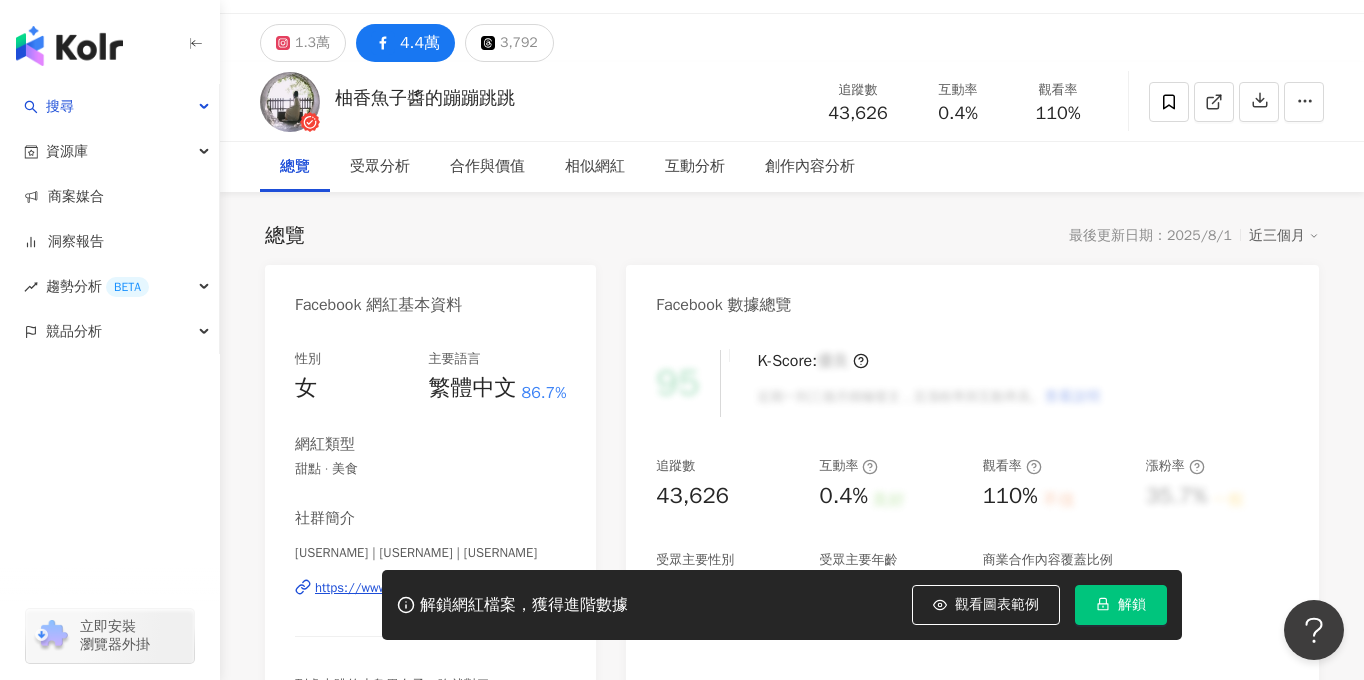 click on "柚香魚子醬的蹦蹦跳跳 追蹤數 43,626 互動率 0.4% 觀看率 110%" at bounding box center (792, 101) 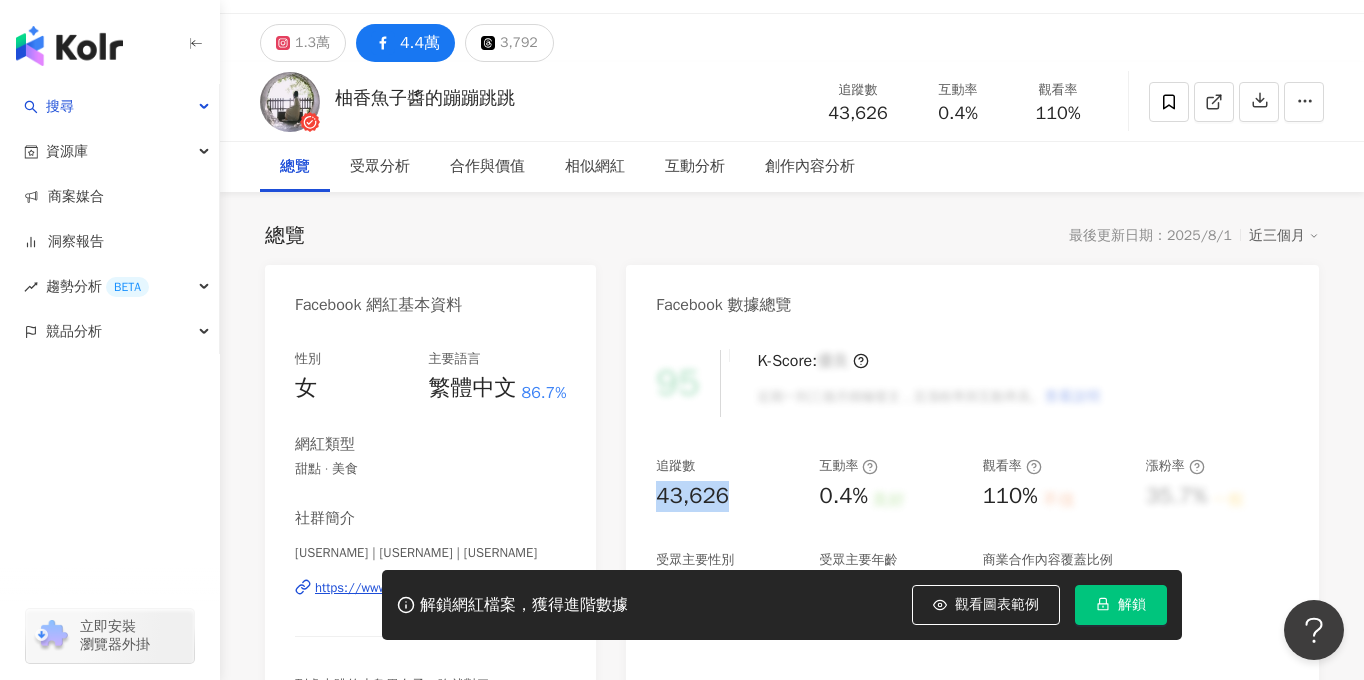 drag, startPoint x: 742, startPoint y: 489, endPoint x: 663, endPoint y: 485, distance: 79.101204 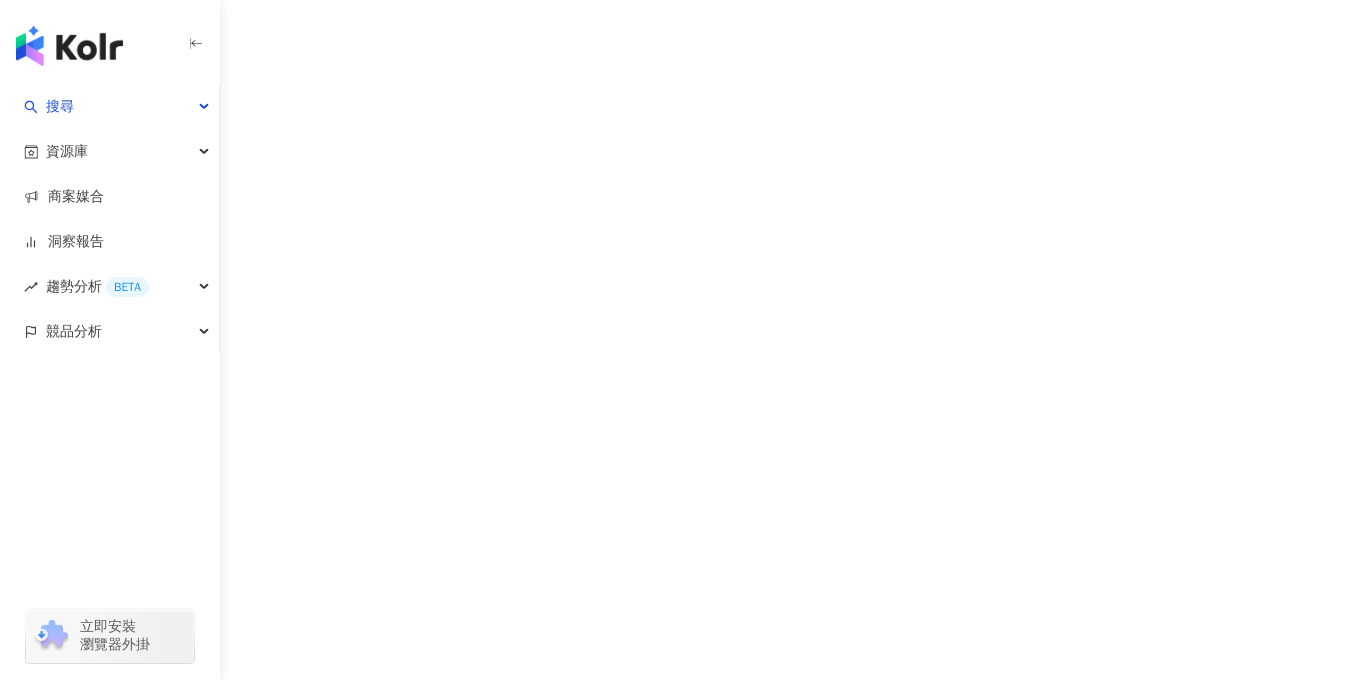 scroll, scrollTop: 0, scrollLeft: 0, axis: both 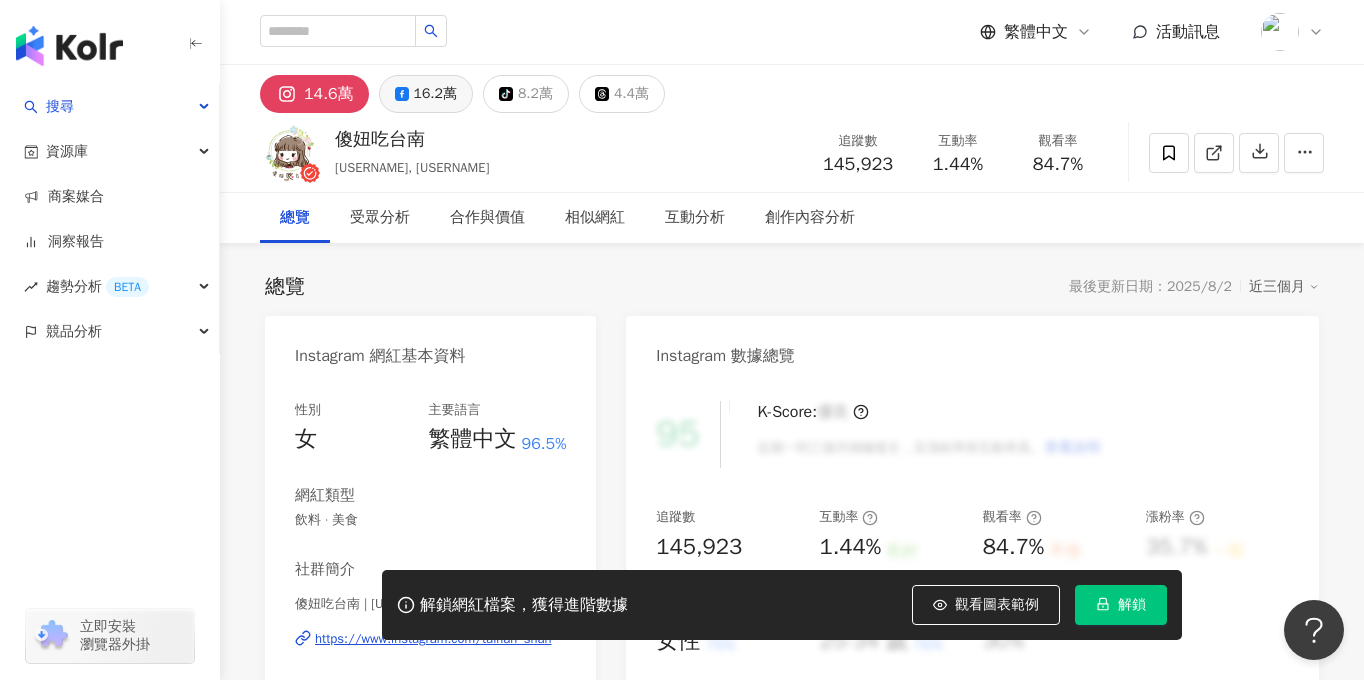 click on "16.2萬" at bounding box center (426, 94) 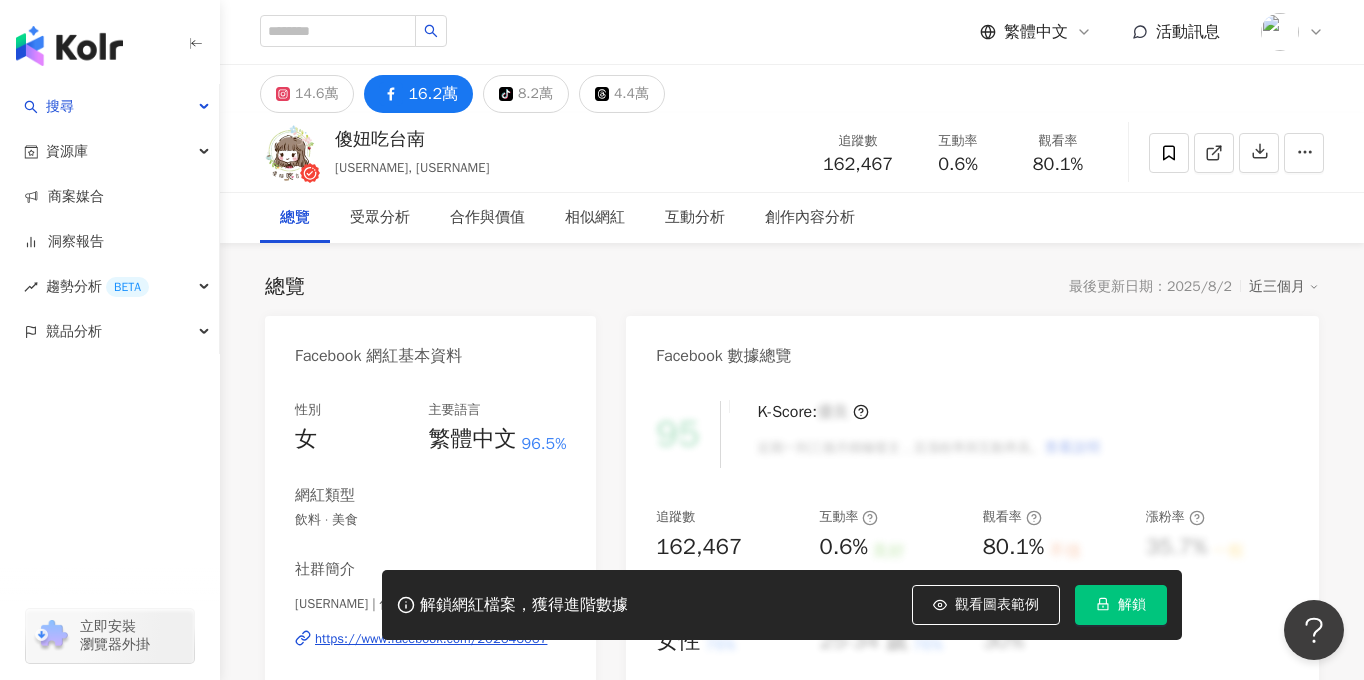 scroll, scrollTop: 51, scrollLeft: 0, axis: vertical 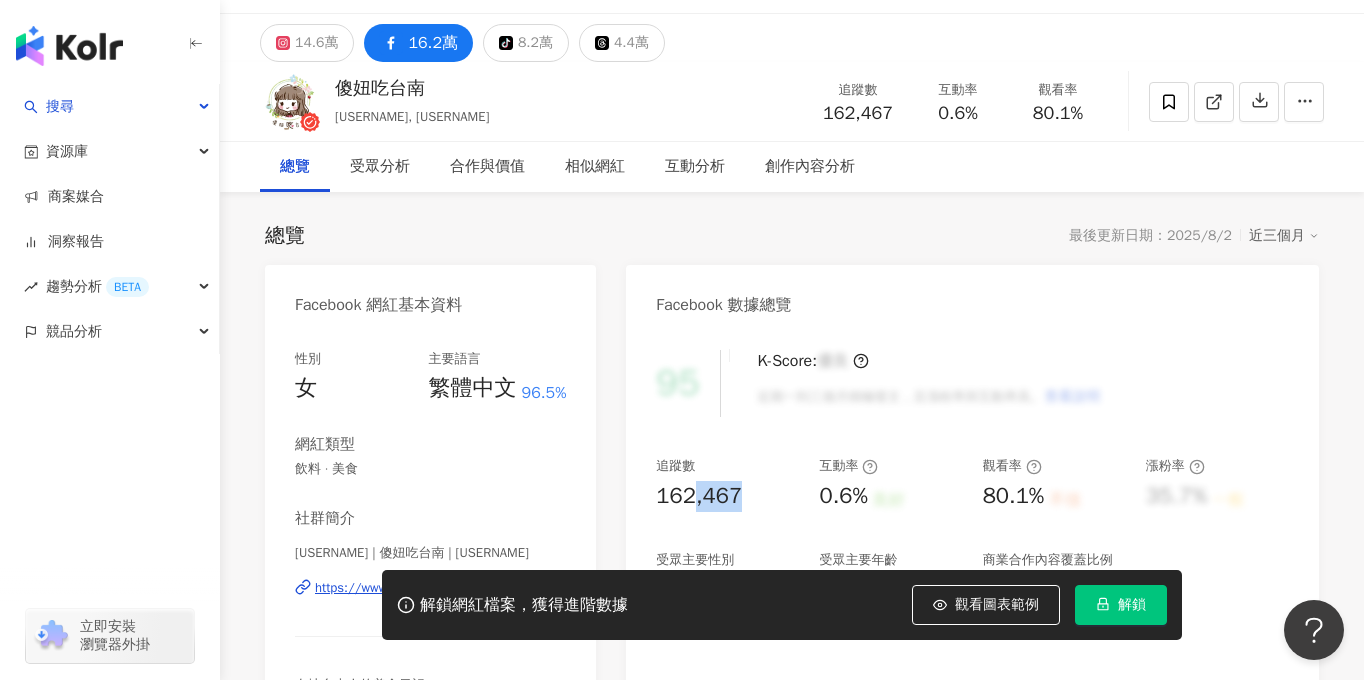 drag, startPoint x: 688, startPoint y: 488, endPoint x: 655, endPoint y: 488, distance: 33 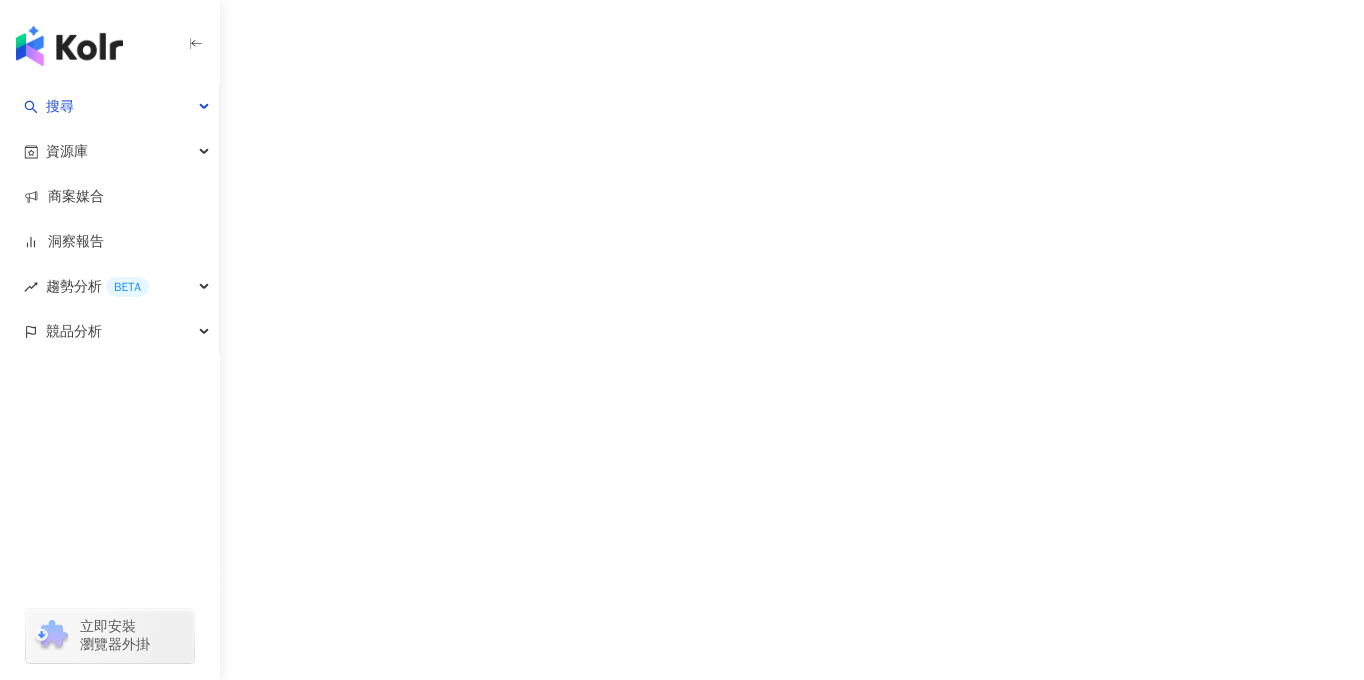 scroll, scrollTop: 0, scrollLeft: 0, axis: both 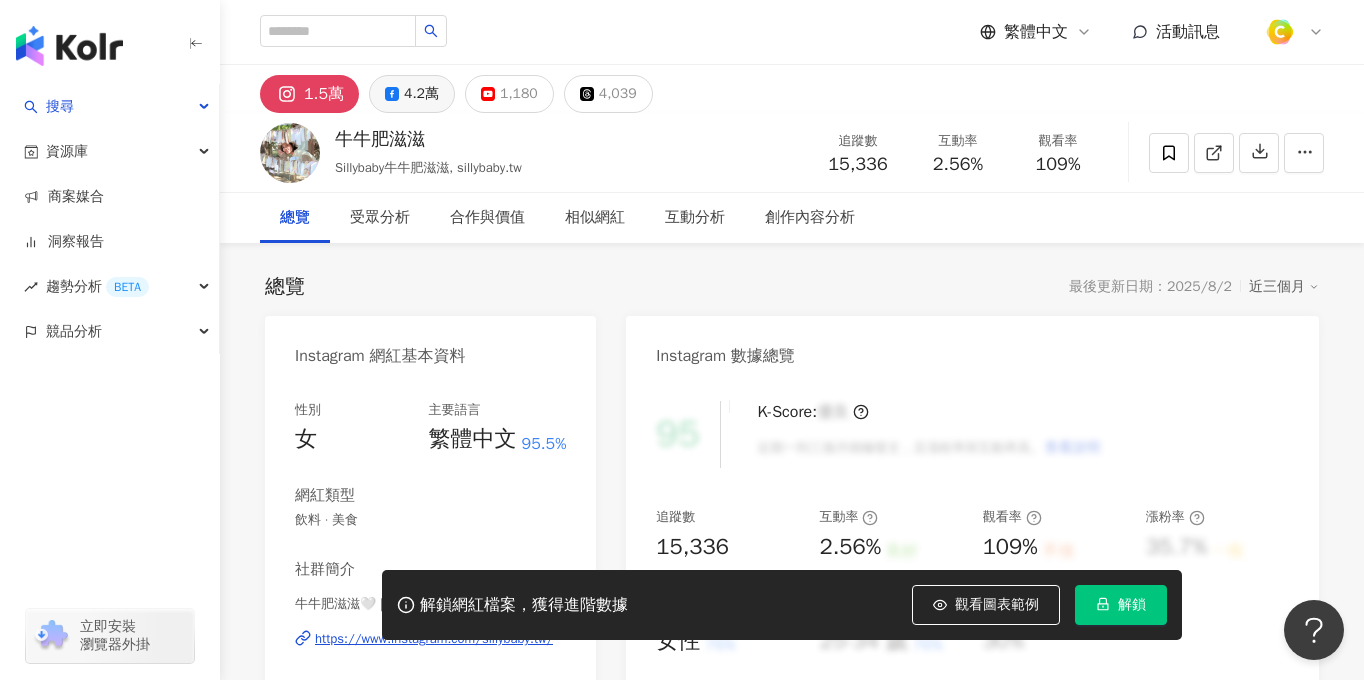 click on "4.2萬" at bounding box center [421, 94] 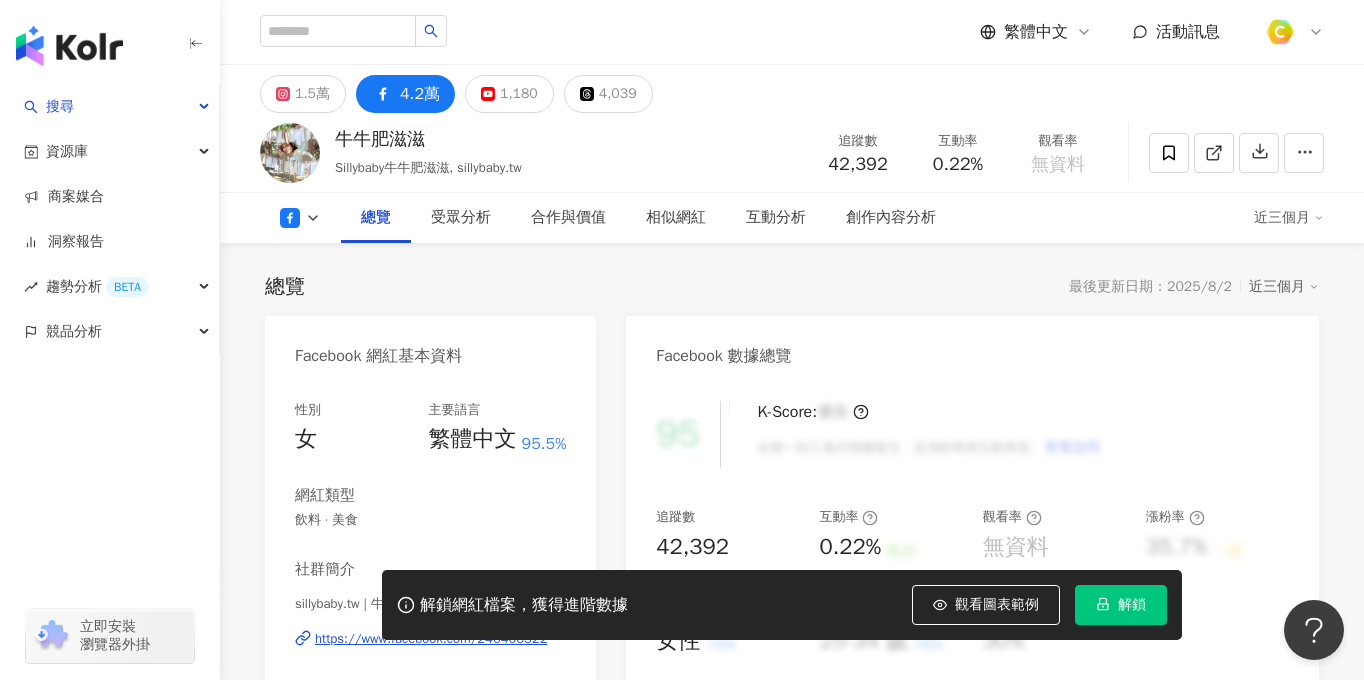 scroll, scrollTop: 163, scrollLeft: 0, axis: vertical 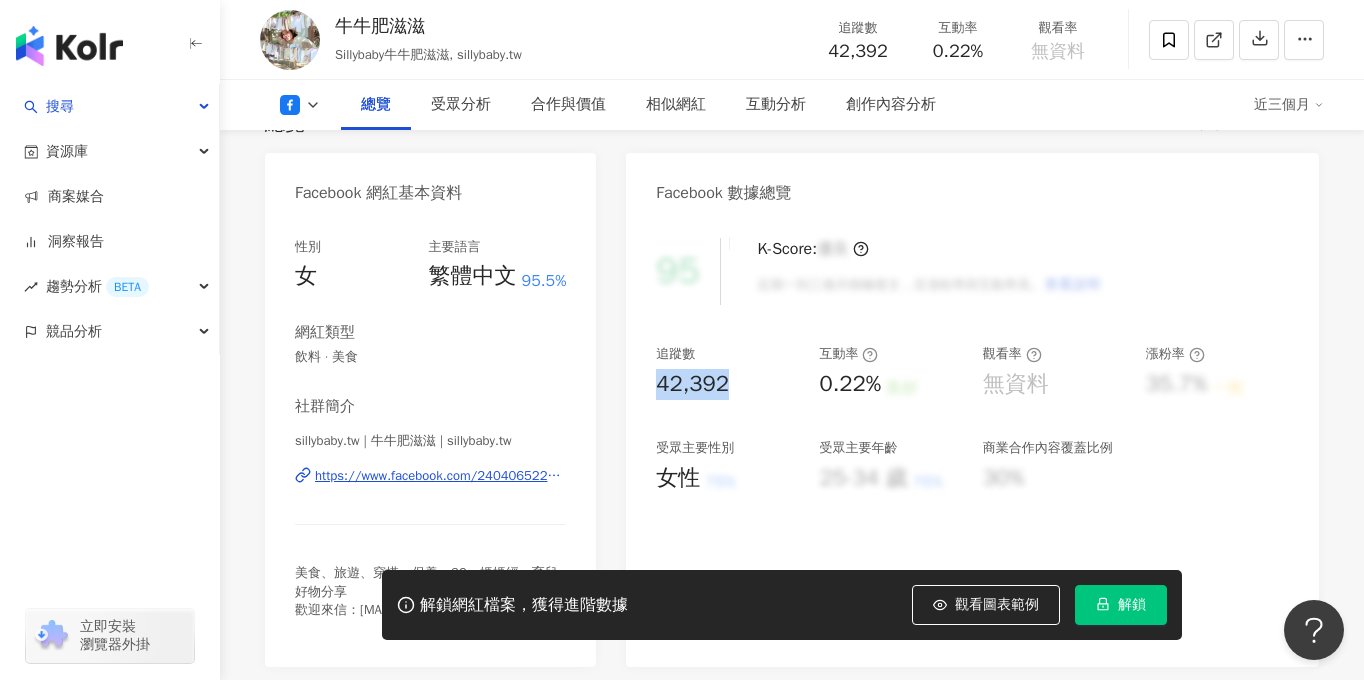 drag, startPoint x: 737, startPoint y: 376, endPoint x: 885, endPoint y: 13, distance: 392.01147 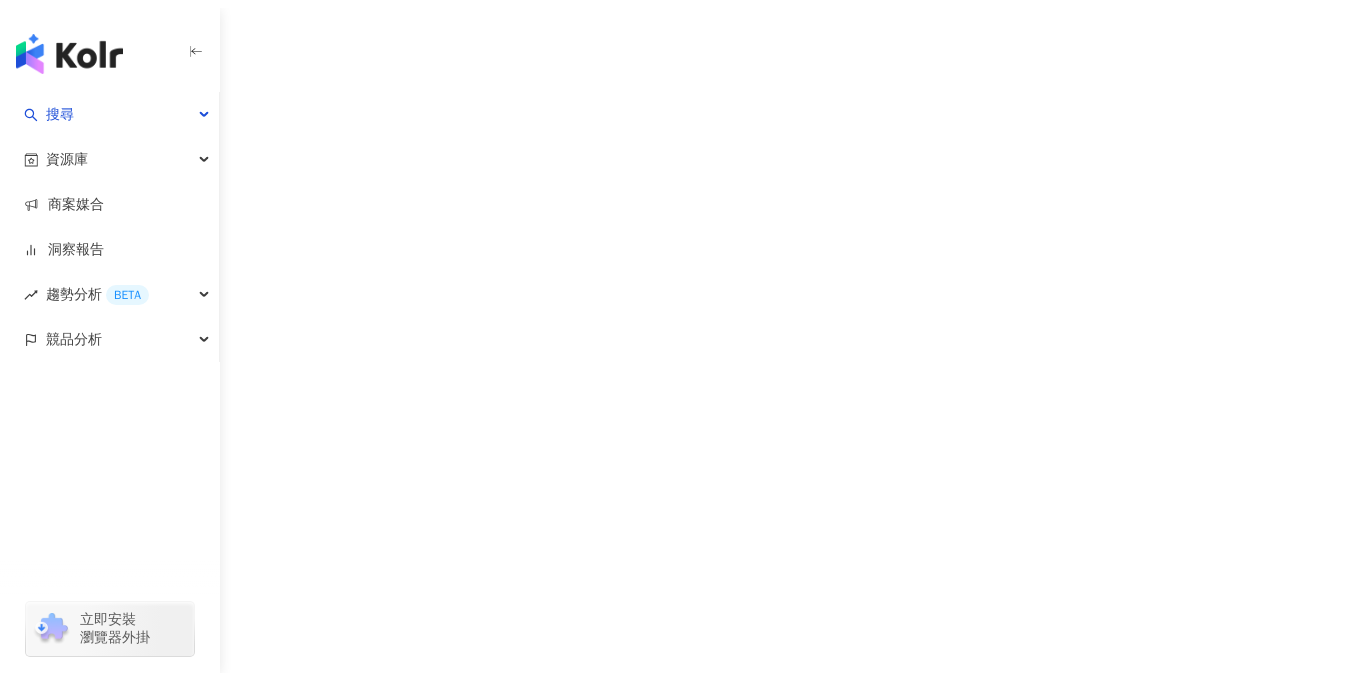 scroll, scrollTop: 0, scrollLeft: 0, axis: both 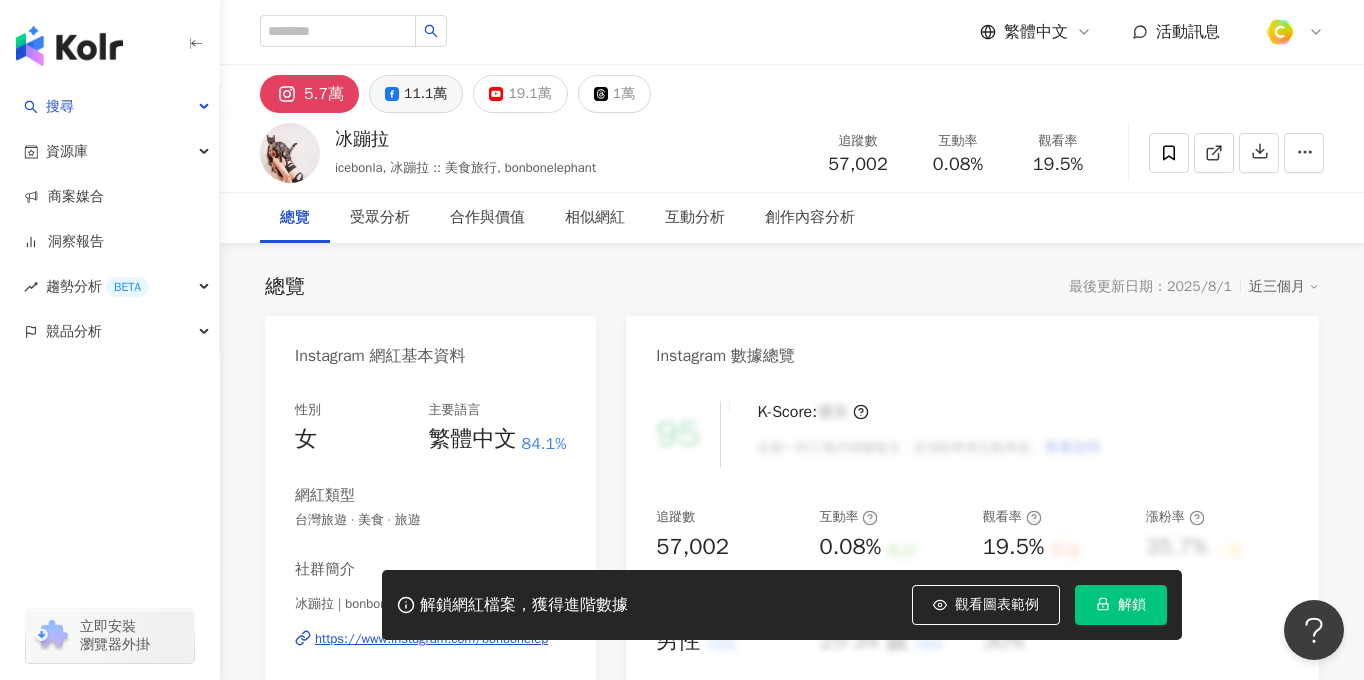 click on "11.1萬" at bounding box center (425, 94) 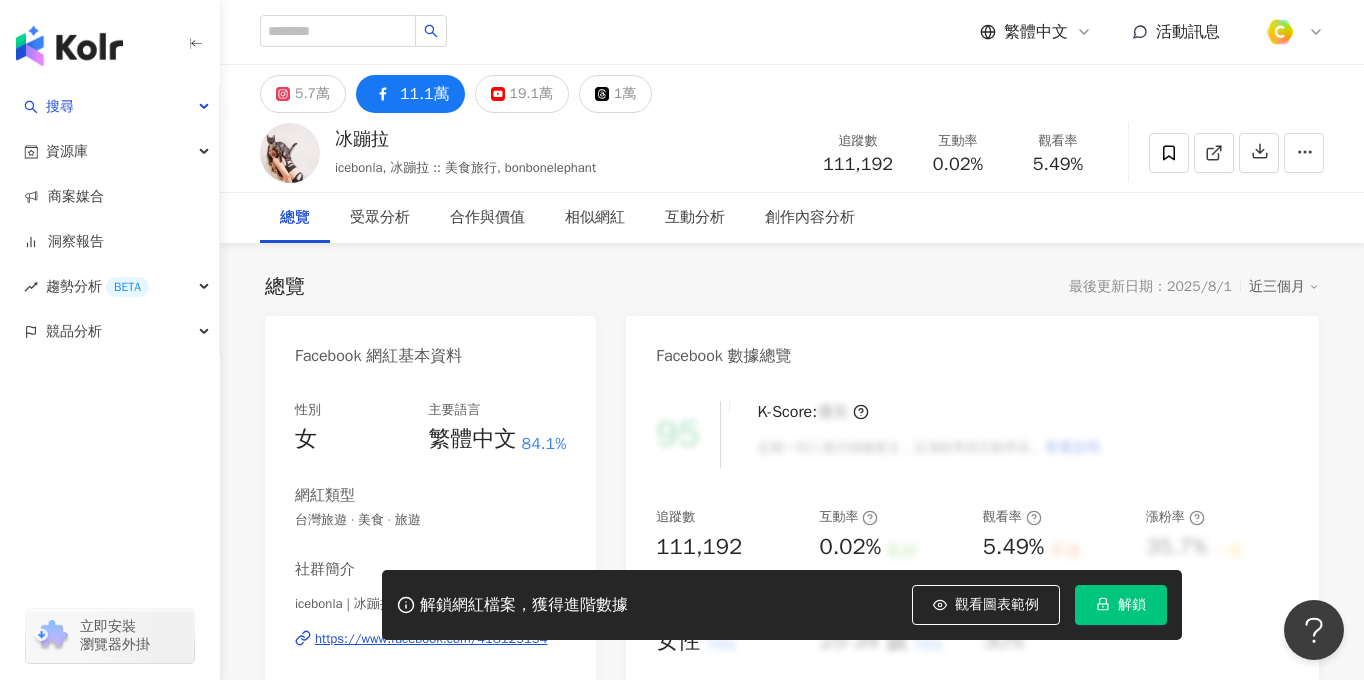 scroll, scrollTop: 216, scrollLeft: 0, axis: vertical 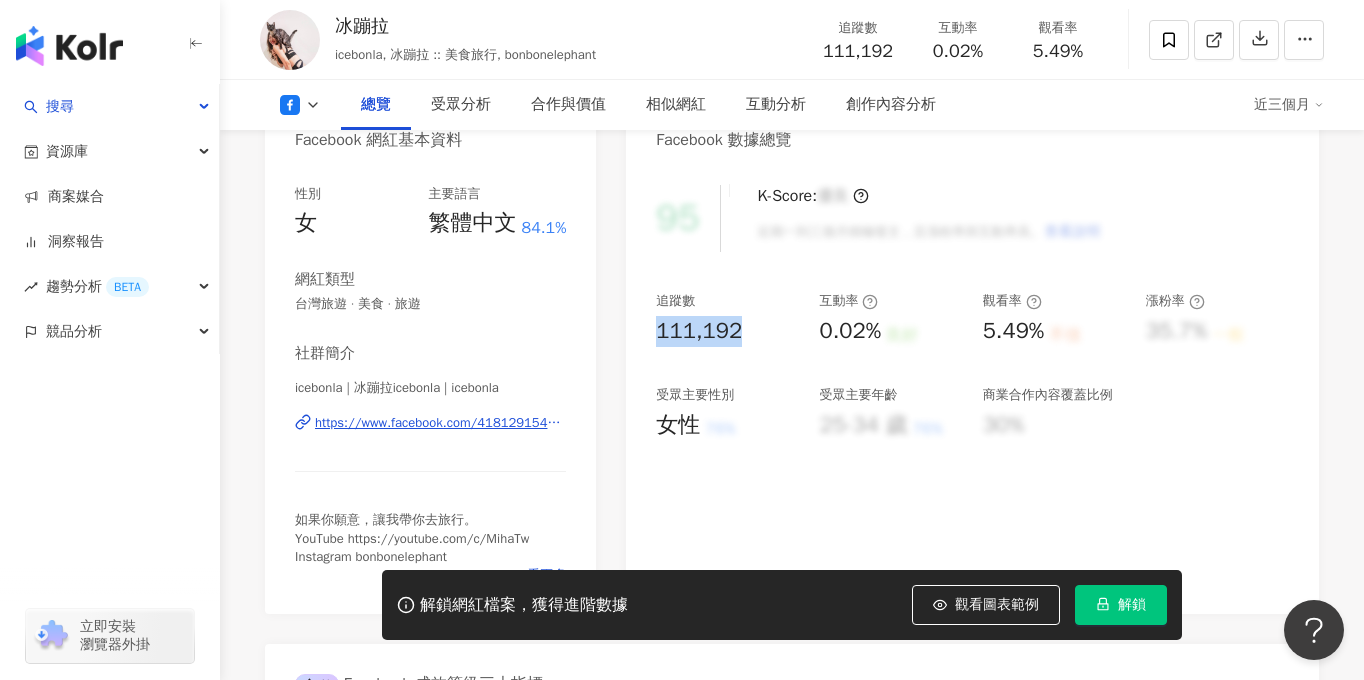 drag, startPoint x: 663, startPoint y: 328, endPoint x: 756, endPoint y: 327, distance: 93.00538 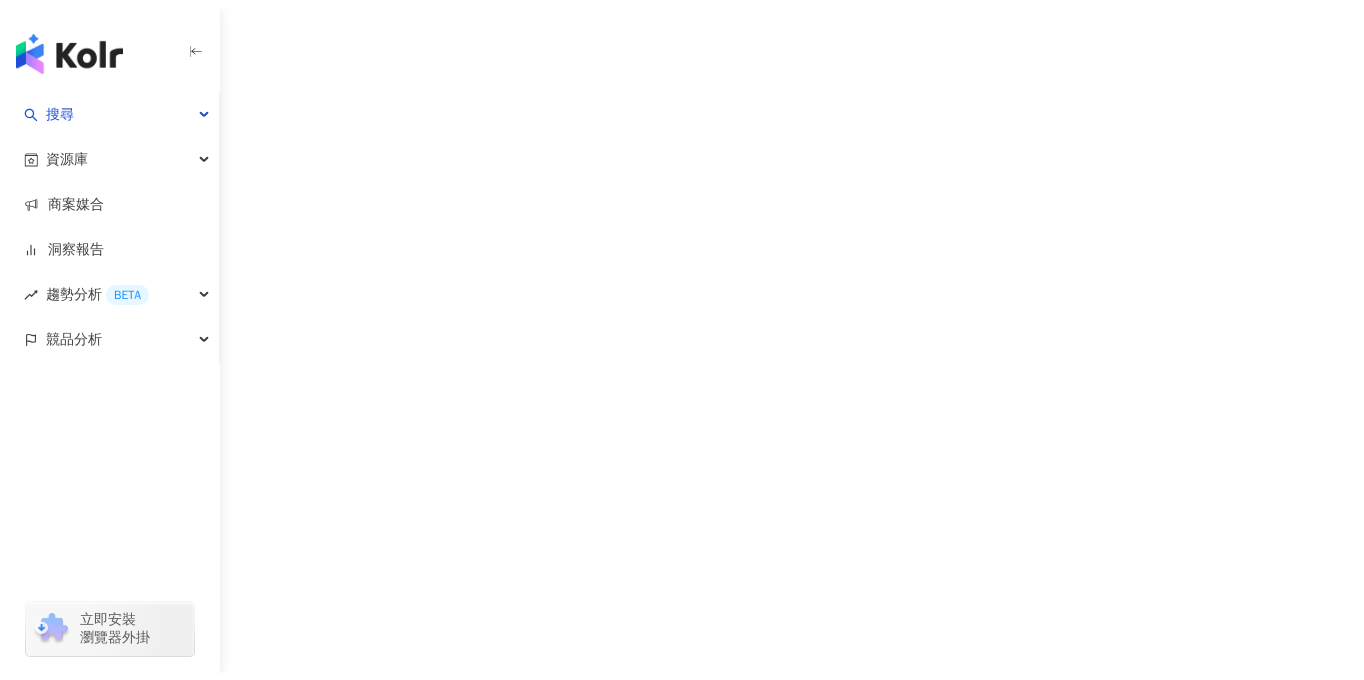 scroll, scrollTop: 0, scrollLeft: 0, axis: both 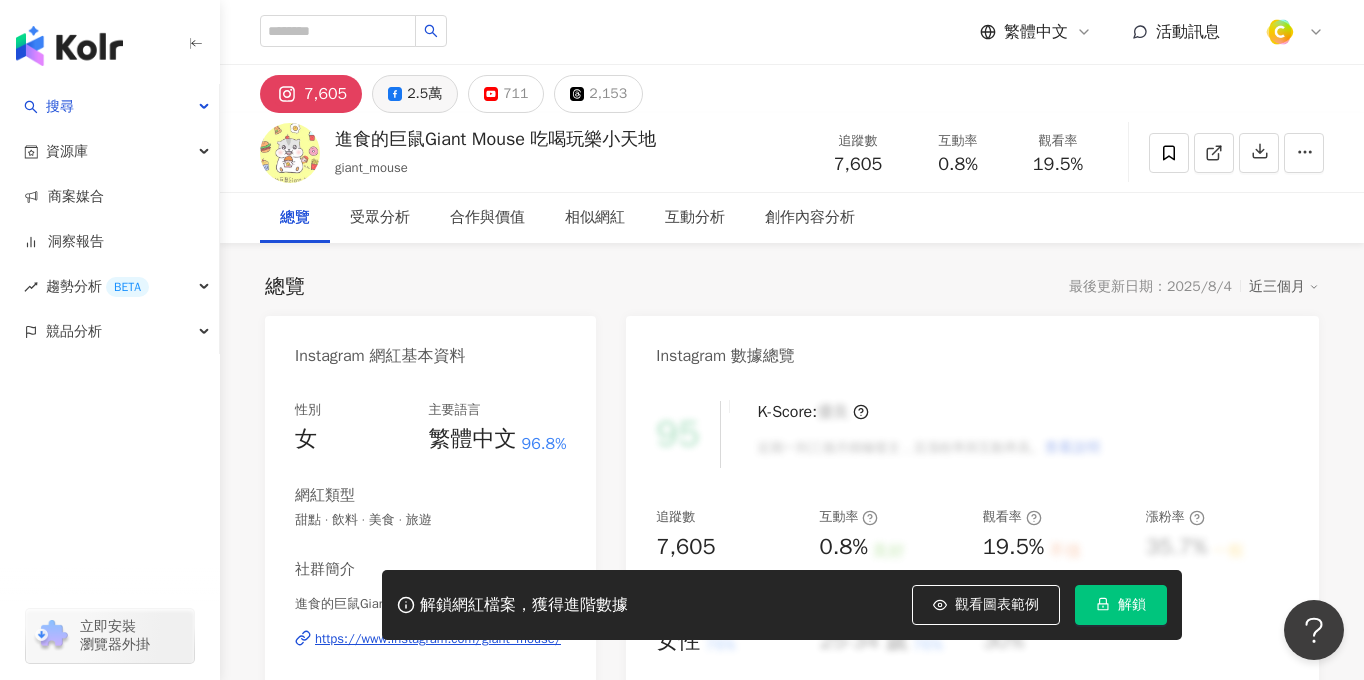 click on "2.5萬" at bounding box center [424, 94] 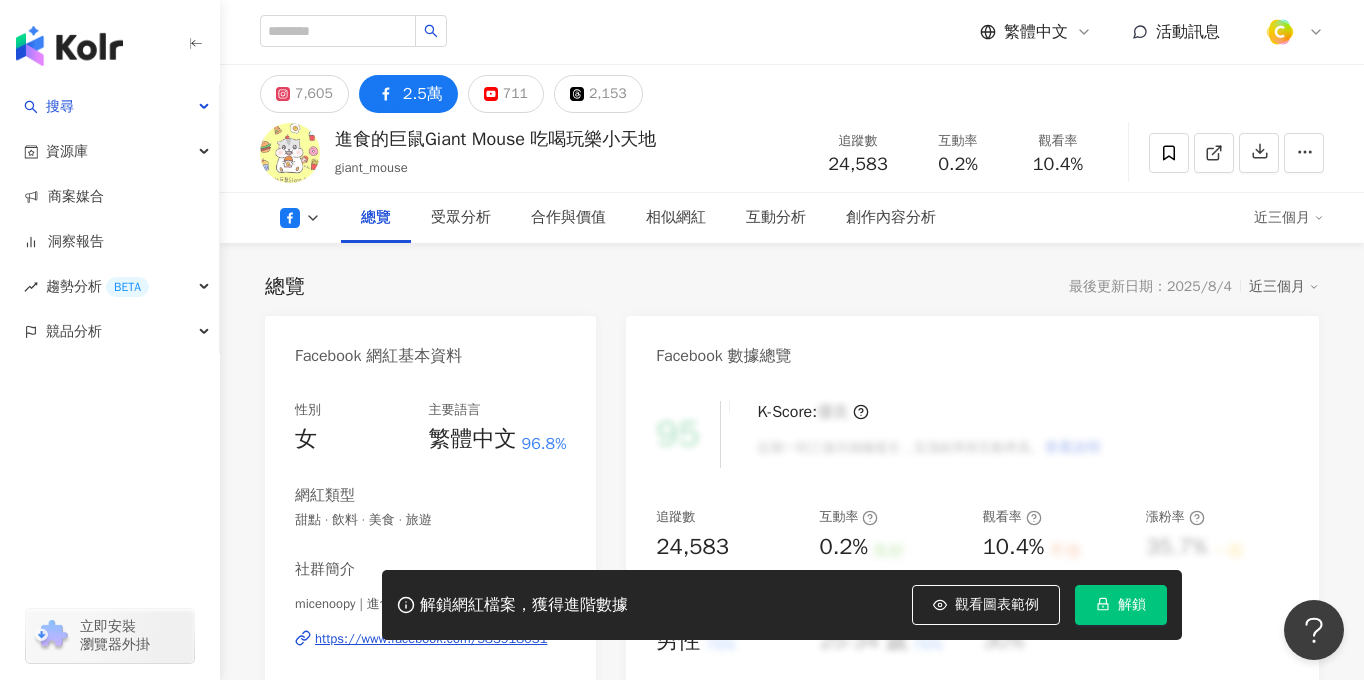 scroll, scrollTop: 266, scrollLeft: 0, axis: vertical 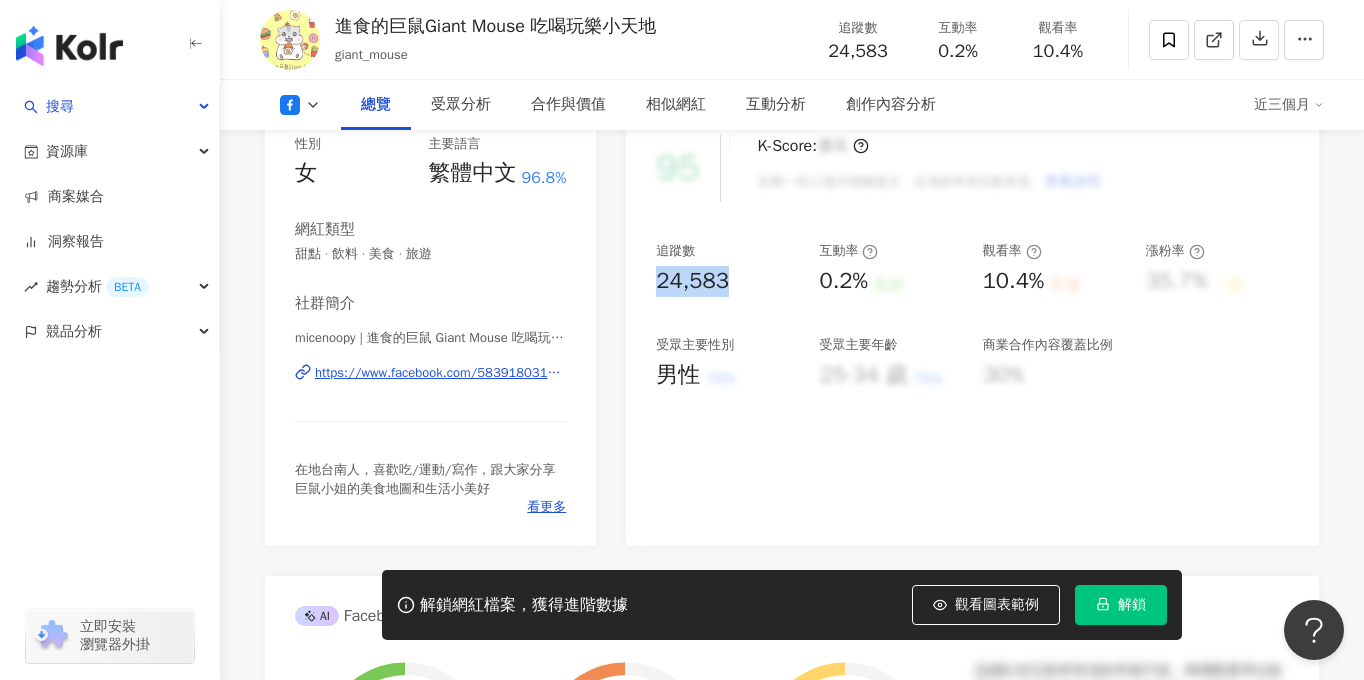 drag, startPoint x: 745, startPoint y: 282, endPoint x: 654, endPoint y: 284, distance: 91.02197 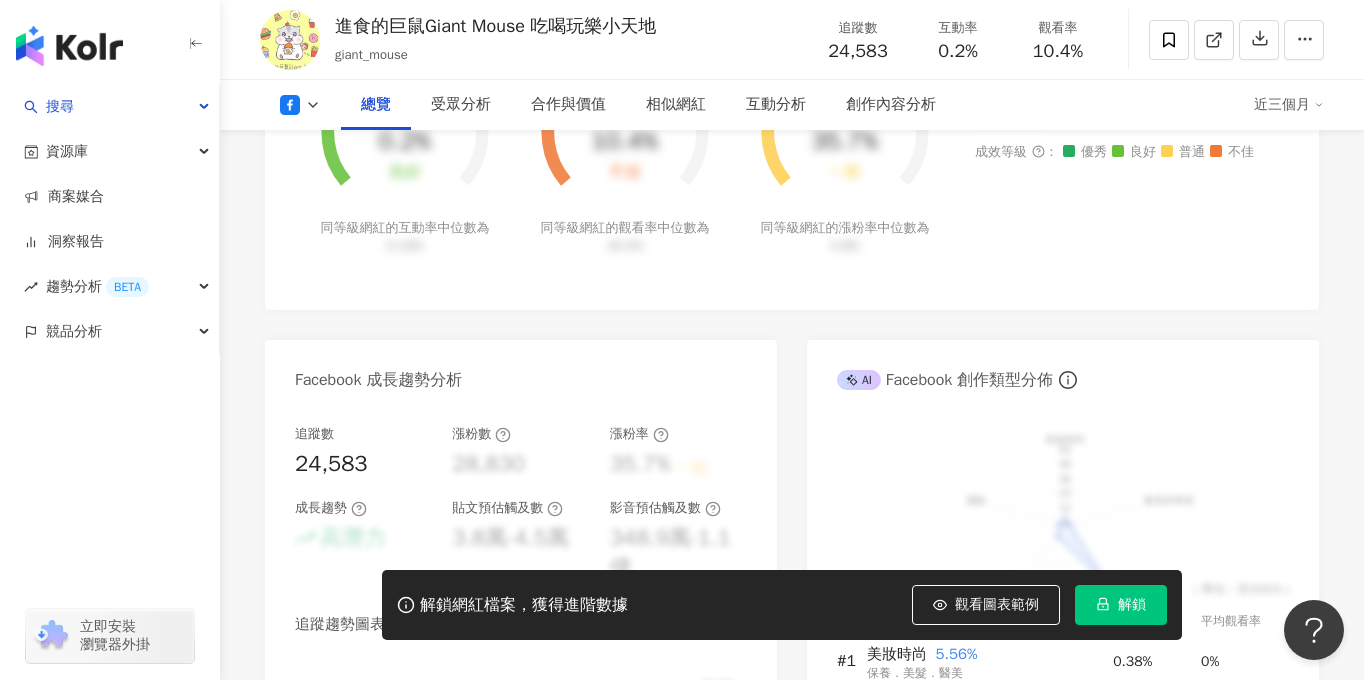 scroll, scrollTop: 933, scrollLeft: 0, axis: vertical 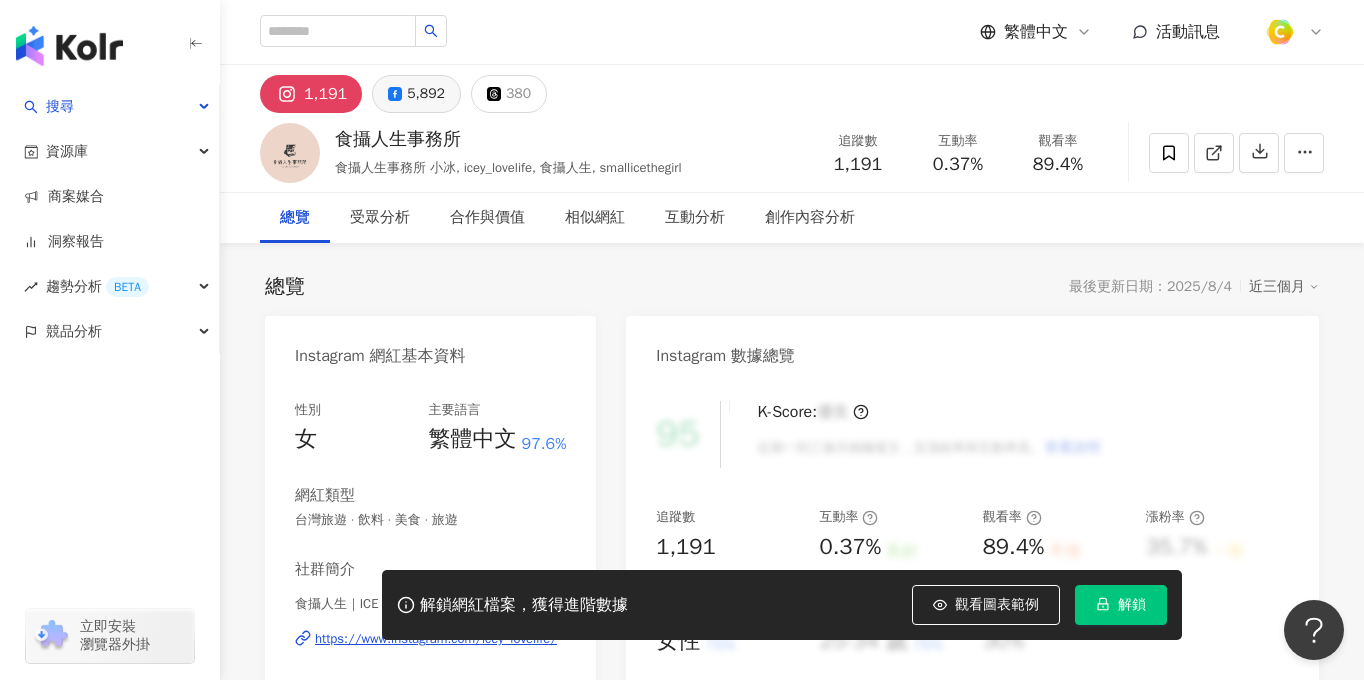 click on "5,892" at bounding box center (426, 94) 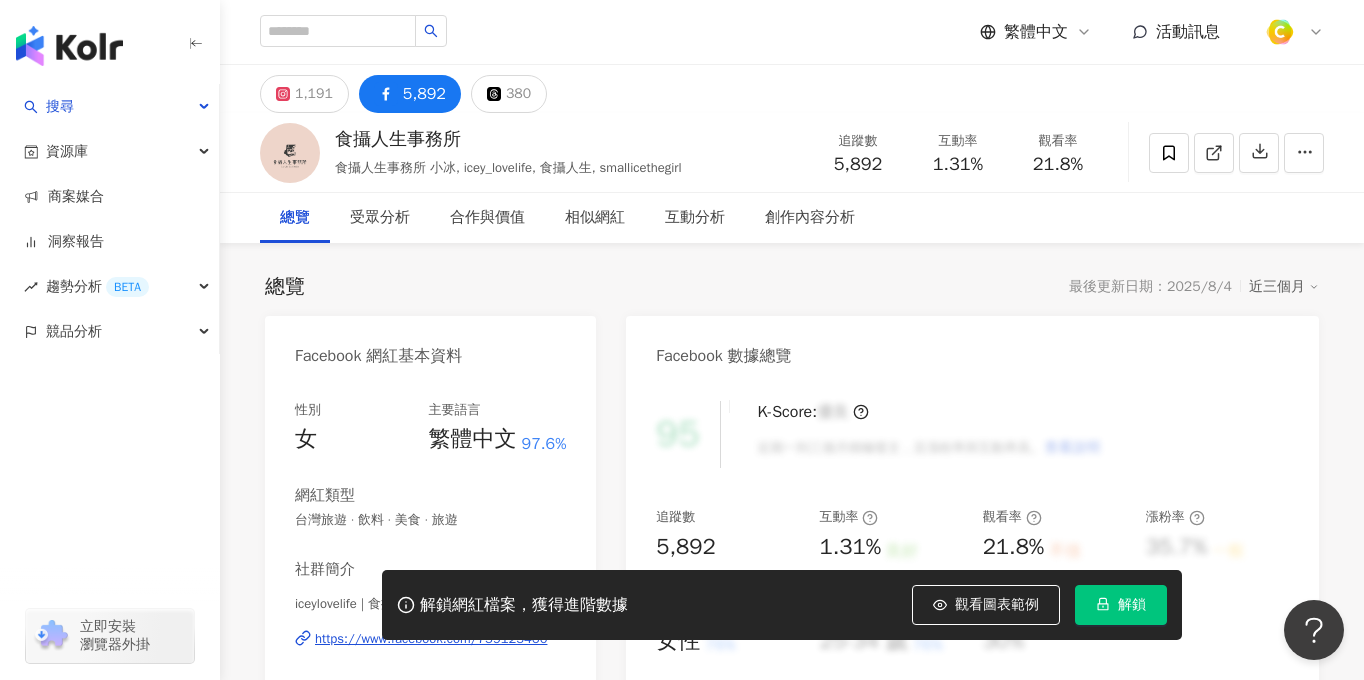 scroll, scrollTop: 282, scrollLeft: 0, axis: vertical 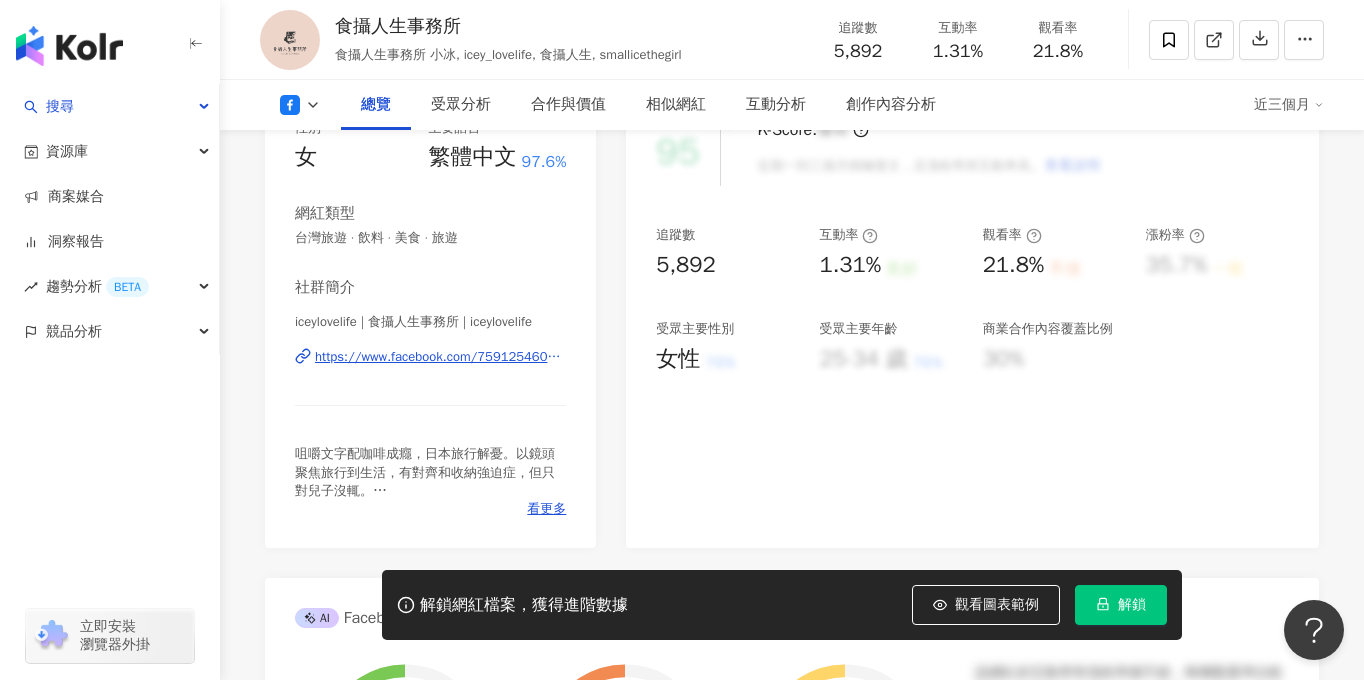 click on "5,892" at bounding box center [727, 265] 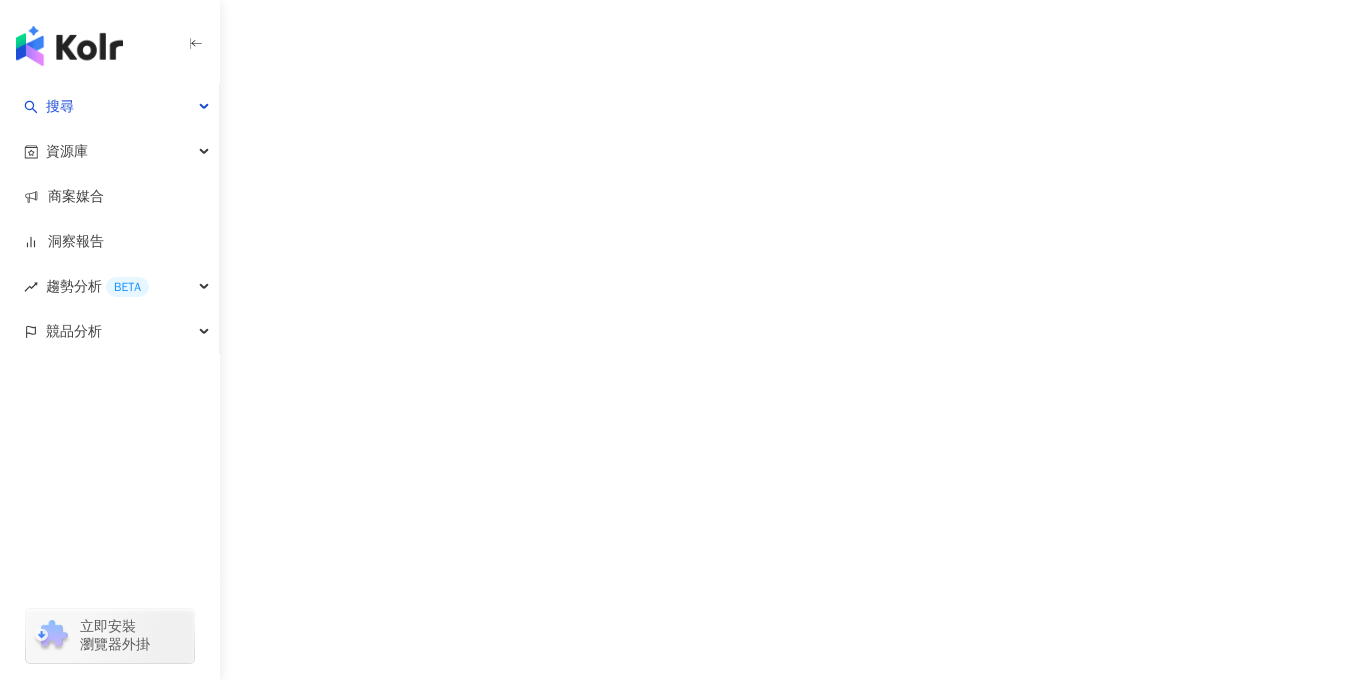 scroll, scrollTop: 0, scrollLeft: 0, axis: both 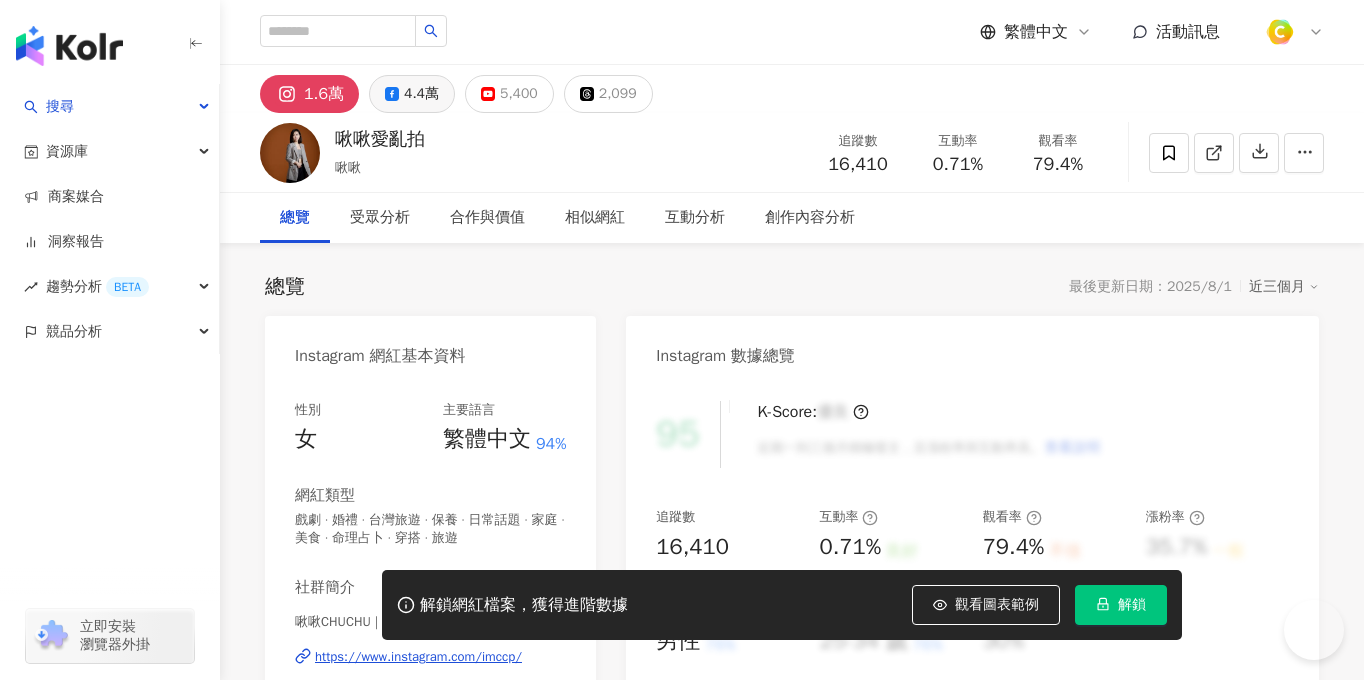 click on "4.4萬" at bounding box center (421, 94) 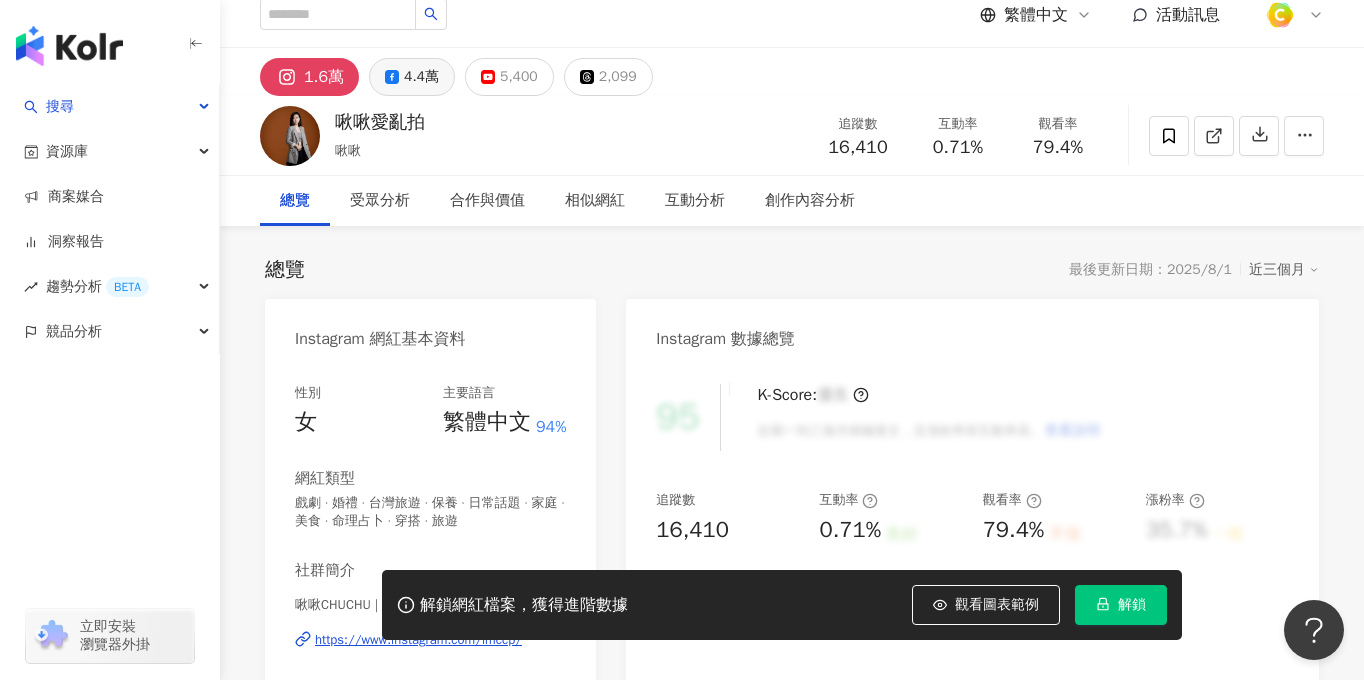scroll, scrollTop: 0, scrollLeft: 0, axis: both 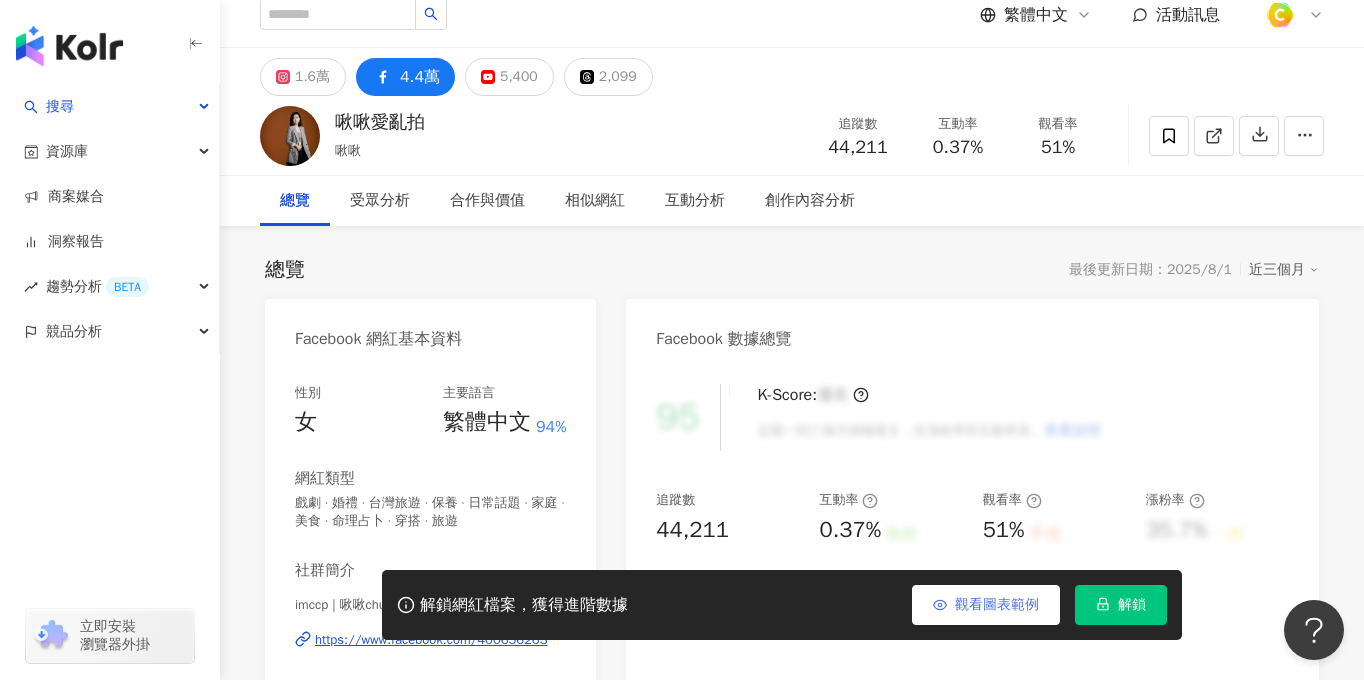 click on "觀看圖表範例" at bounding box center (997, 605) 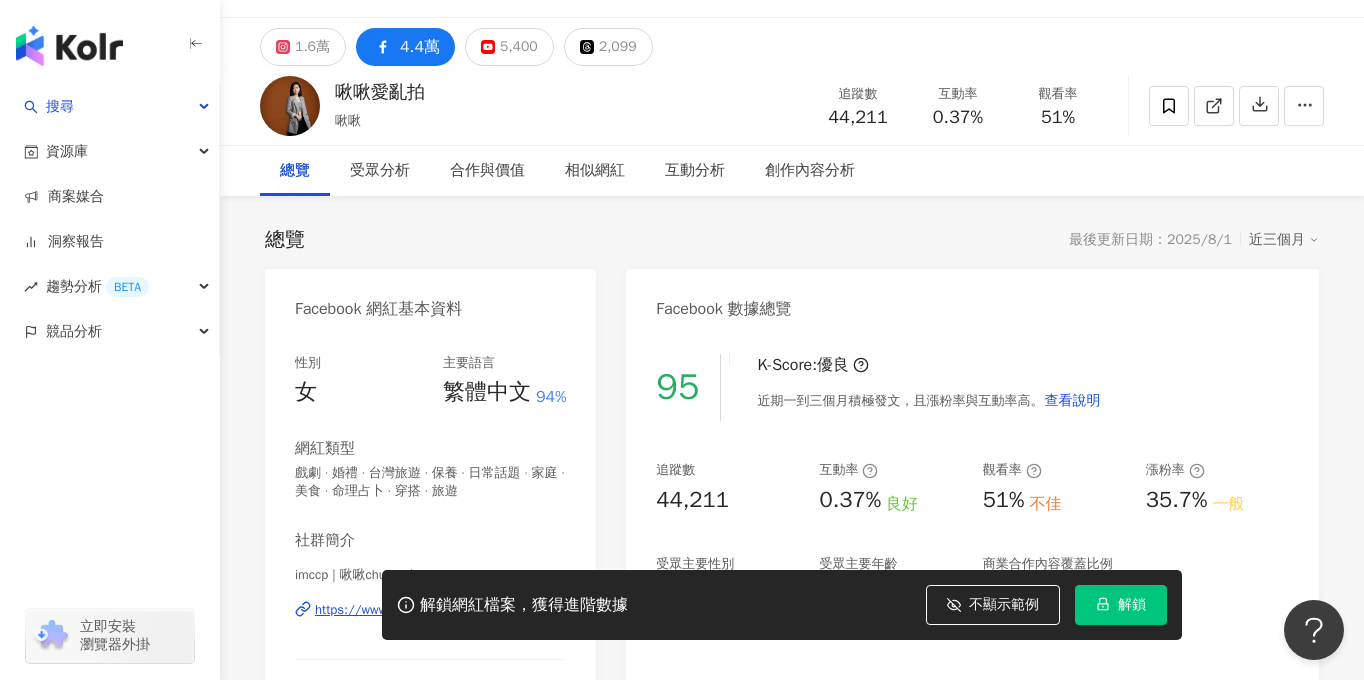 scroll, scrollTop: 59, scrollLeft: 0, axis: vertical 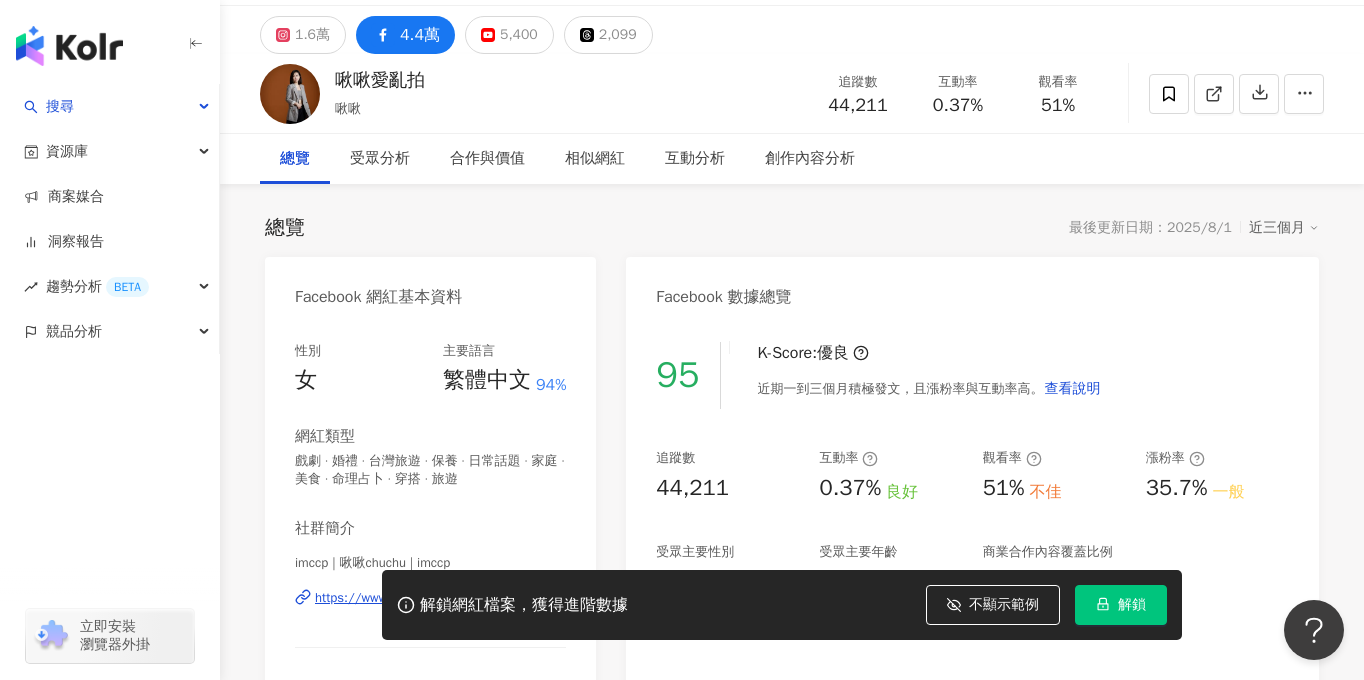 drag, startPoint x: 734, startPoint y: 479, endPoint x: 657, endPoint y: 486, distance: 77.31753 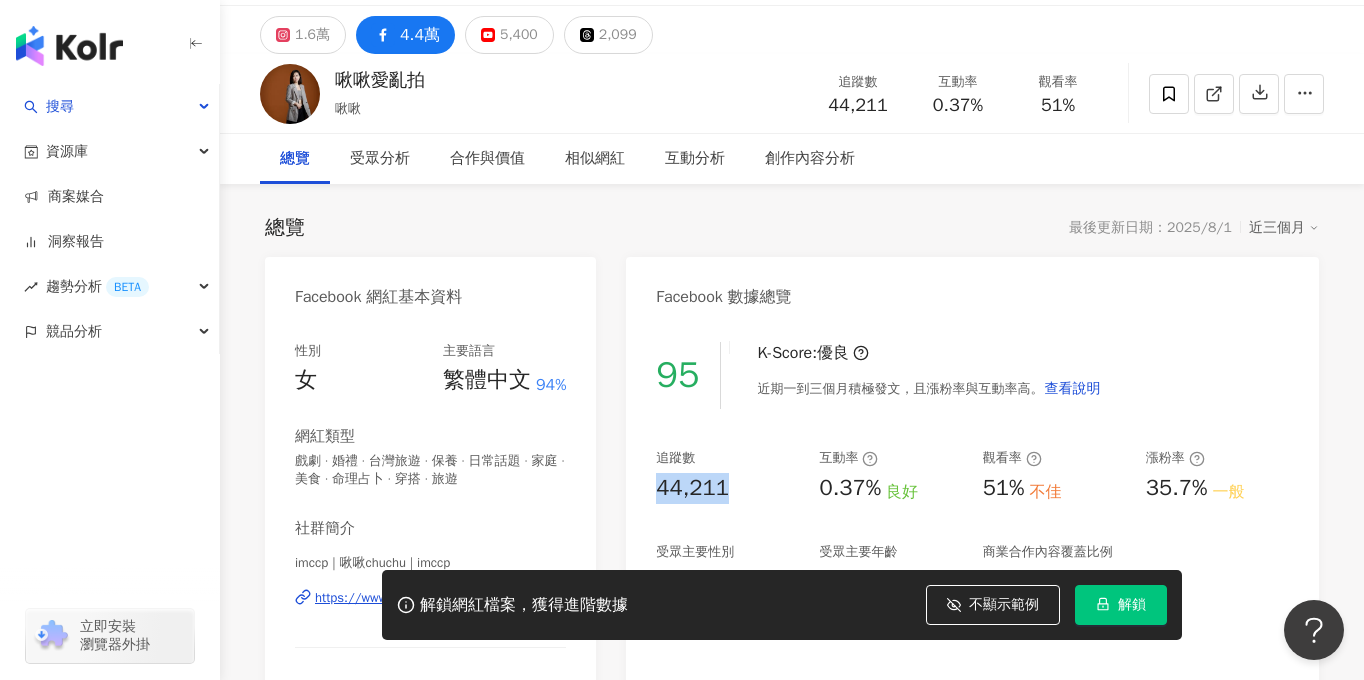 click on "44,211" at bounding box center (727, 488) 